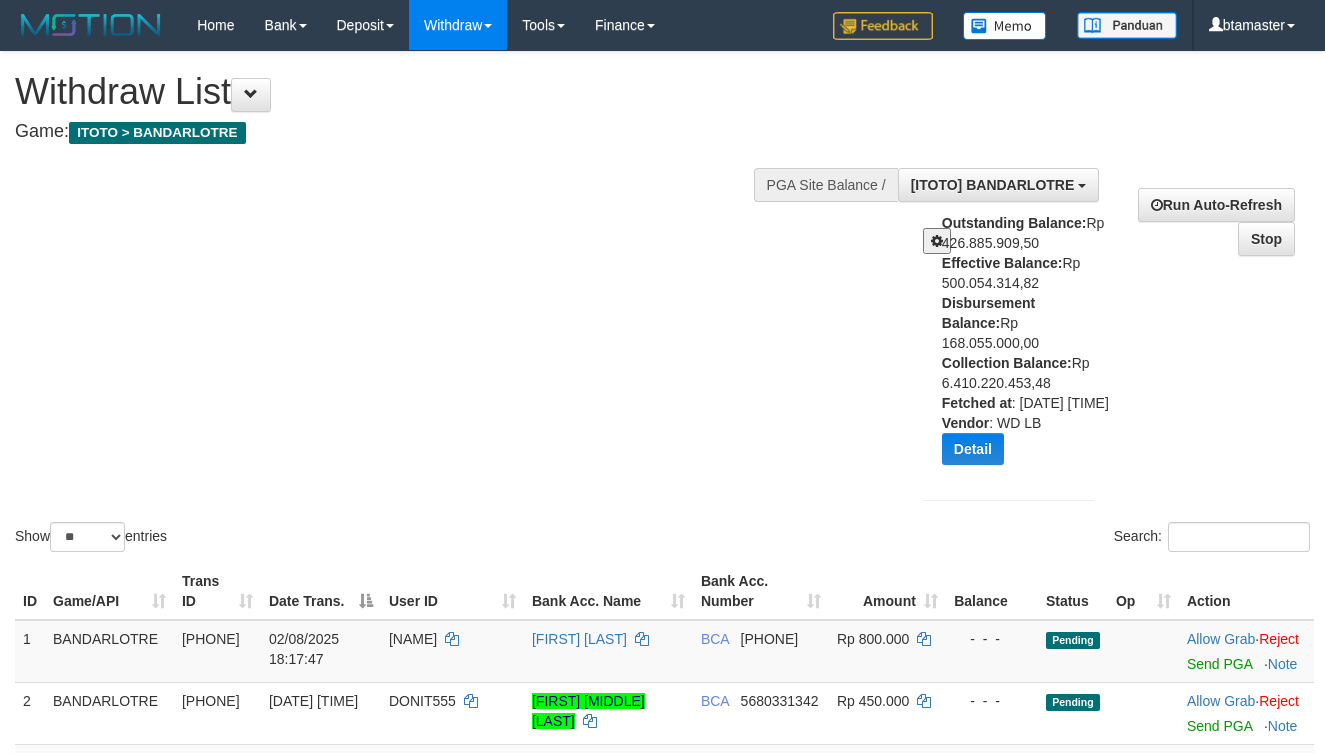 select on "**" 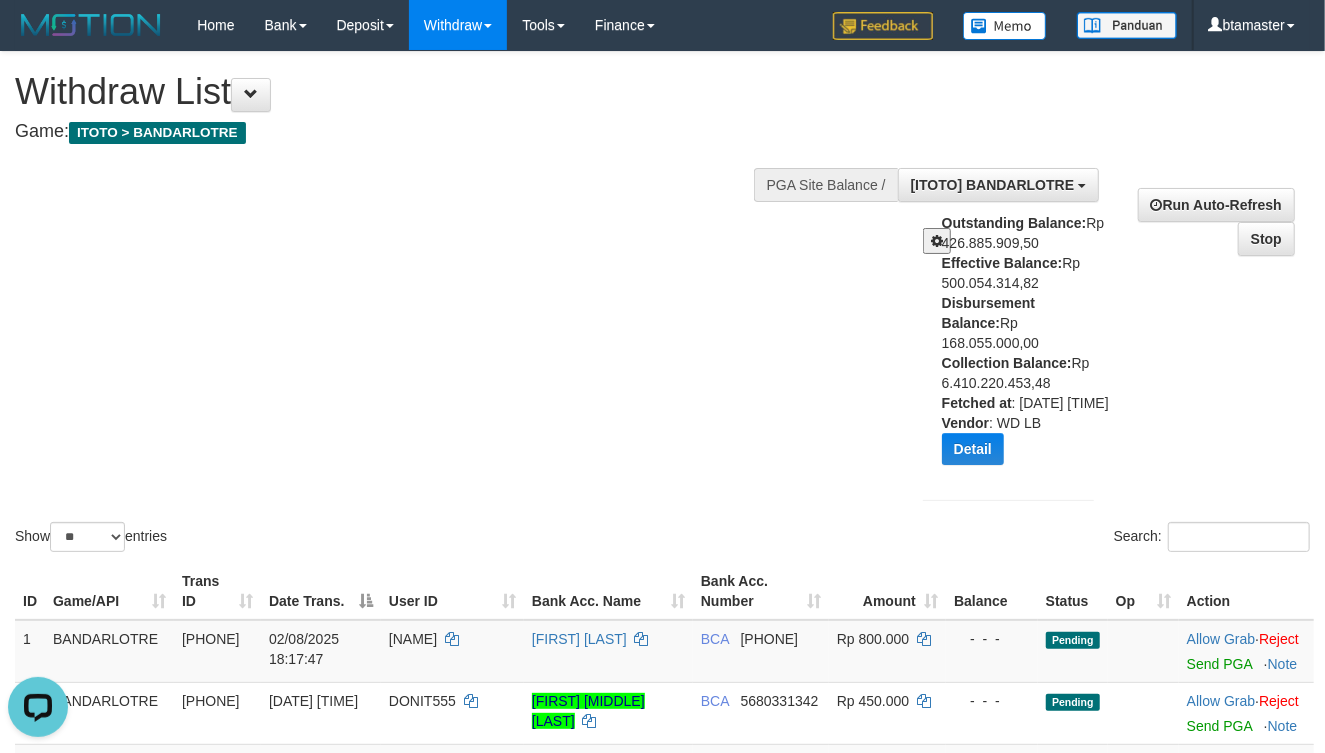 scroll, scrollTop: 0, scrollLeft: 0, axis: both 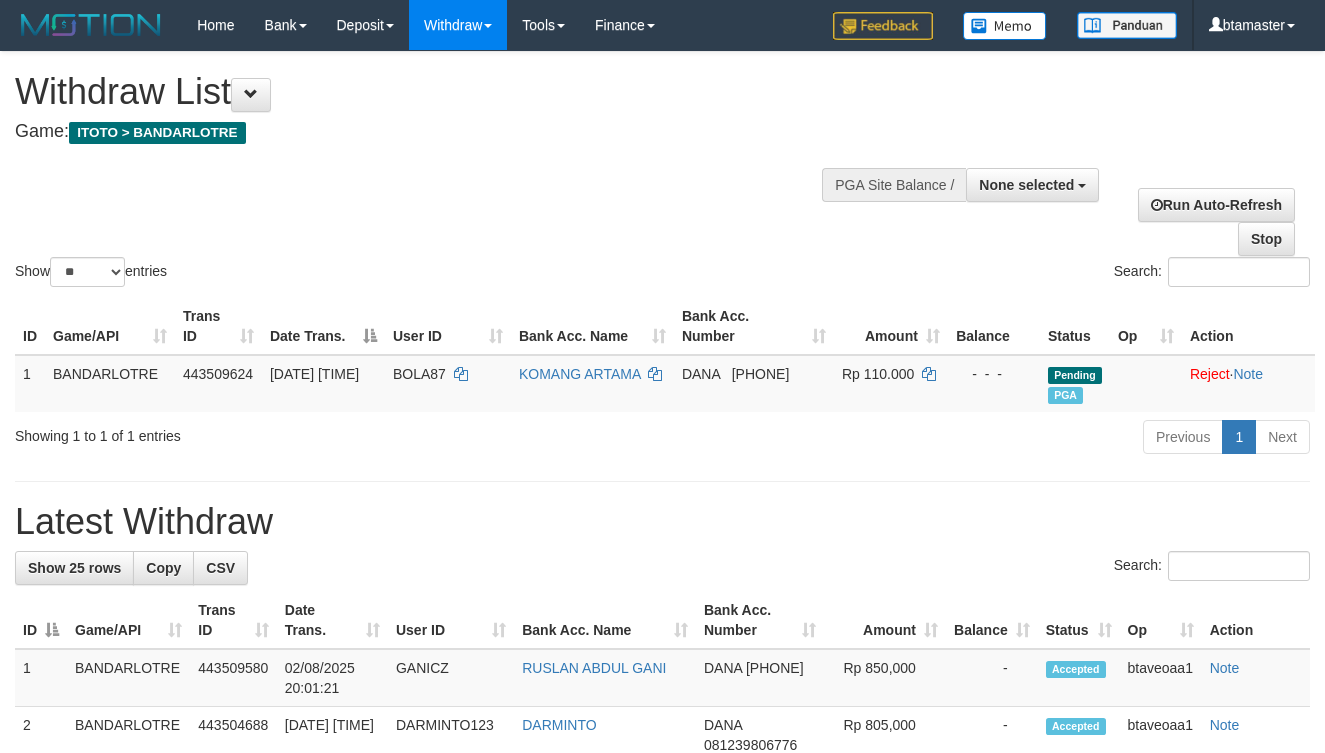 select 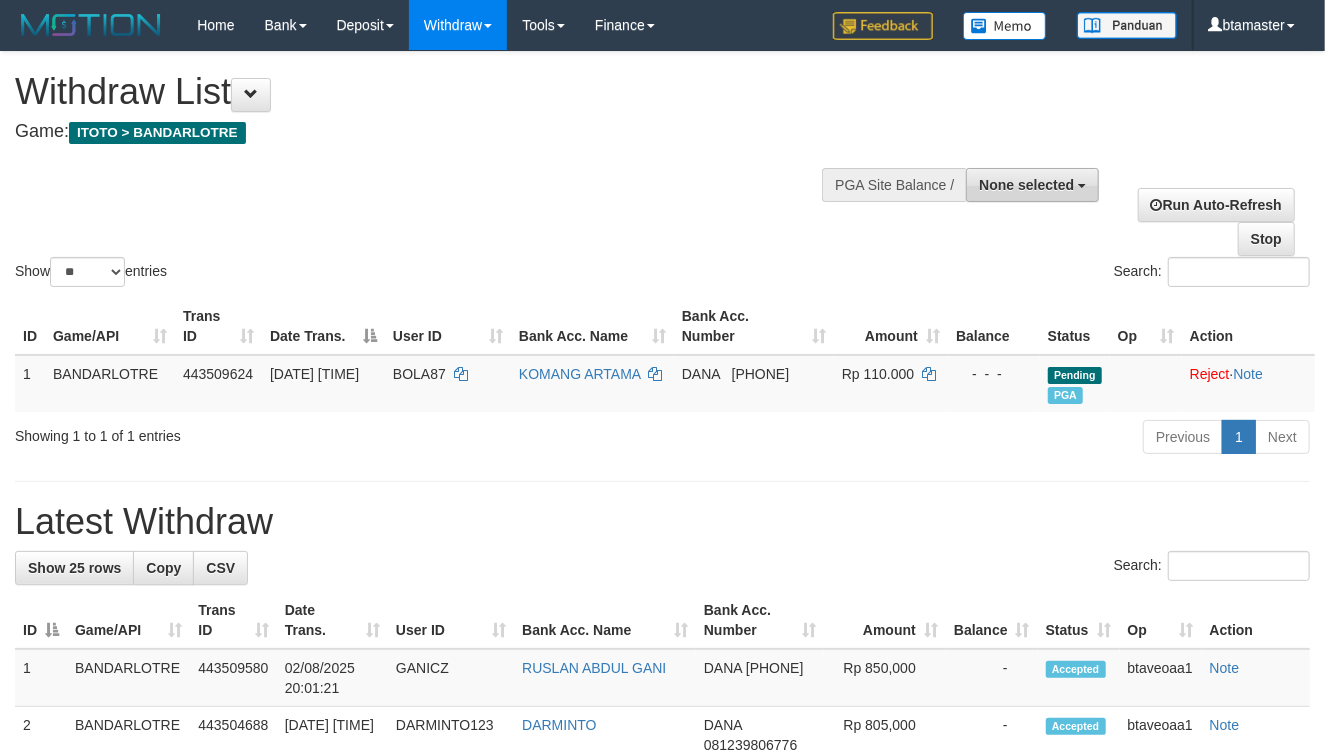 click on "None selected" at bounding box center [1026, 185] 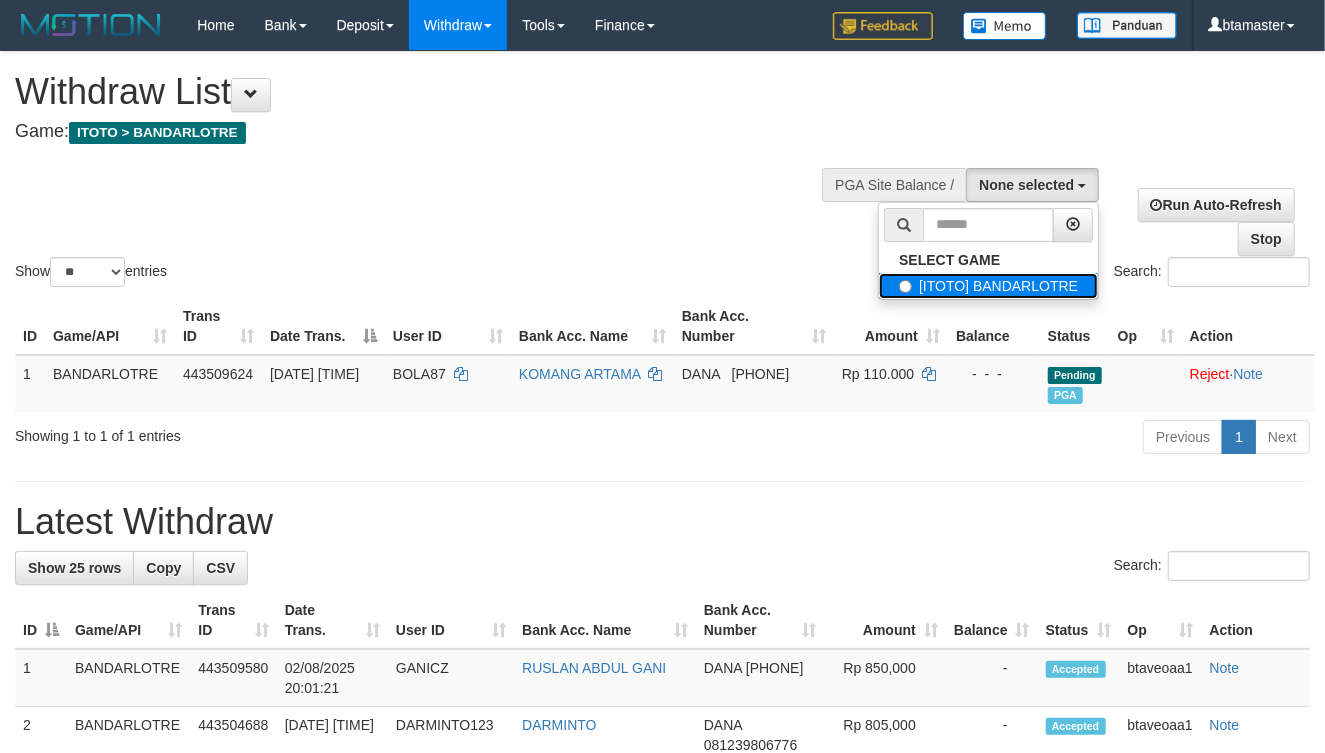 click on "[ITOTO] BANDARLOTRE" at bounding box center (988, 286) 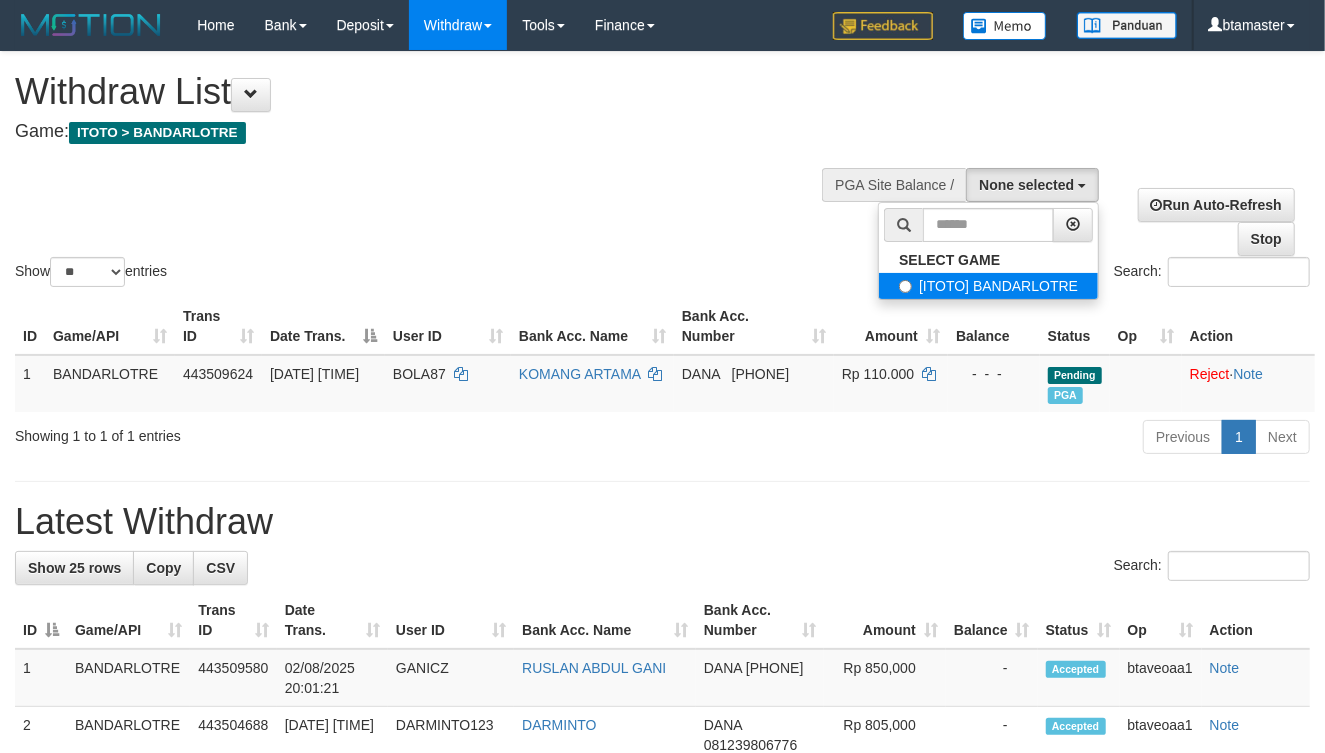 select on "****" 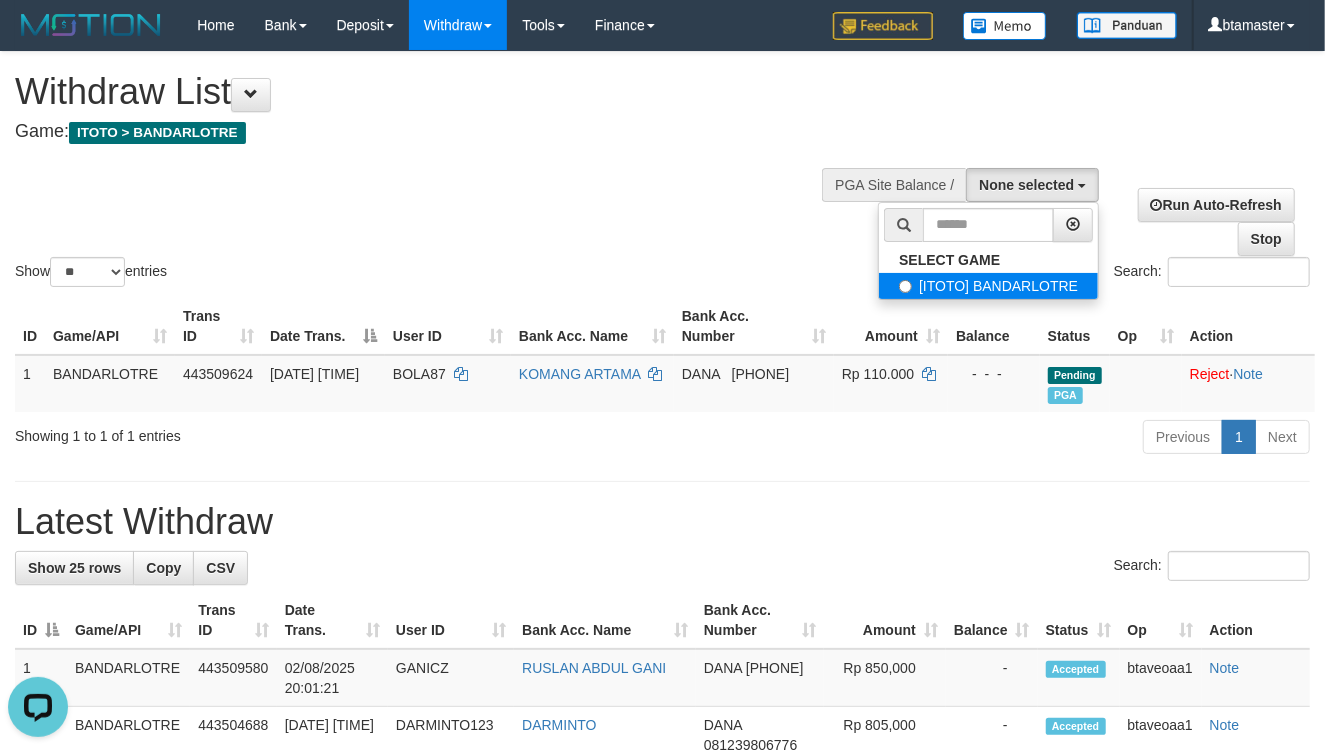 scroll, scrollTop: 0, scrollLeft: 0, axis: both 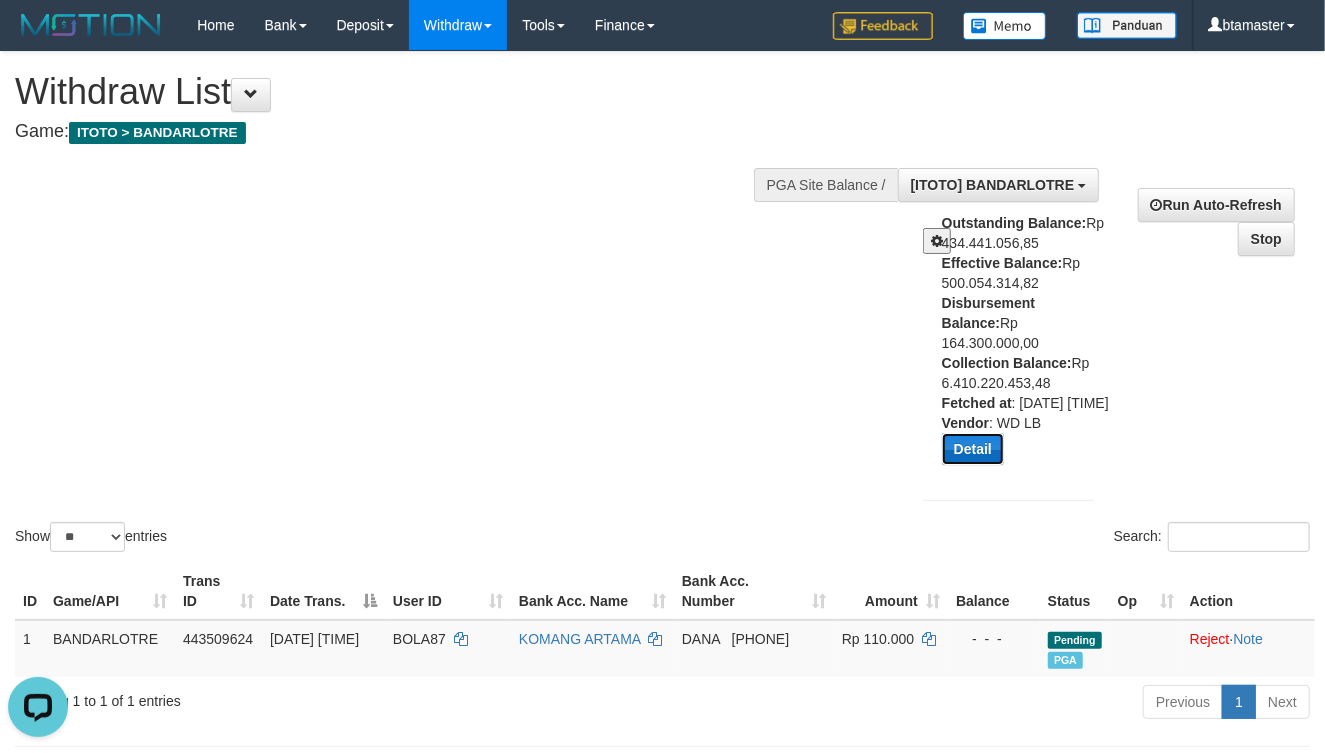 click on "Detail" at bounding box center (973, 449) 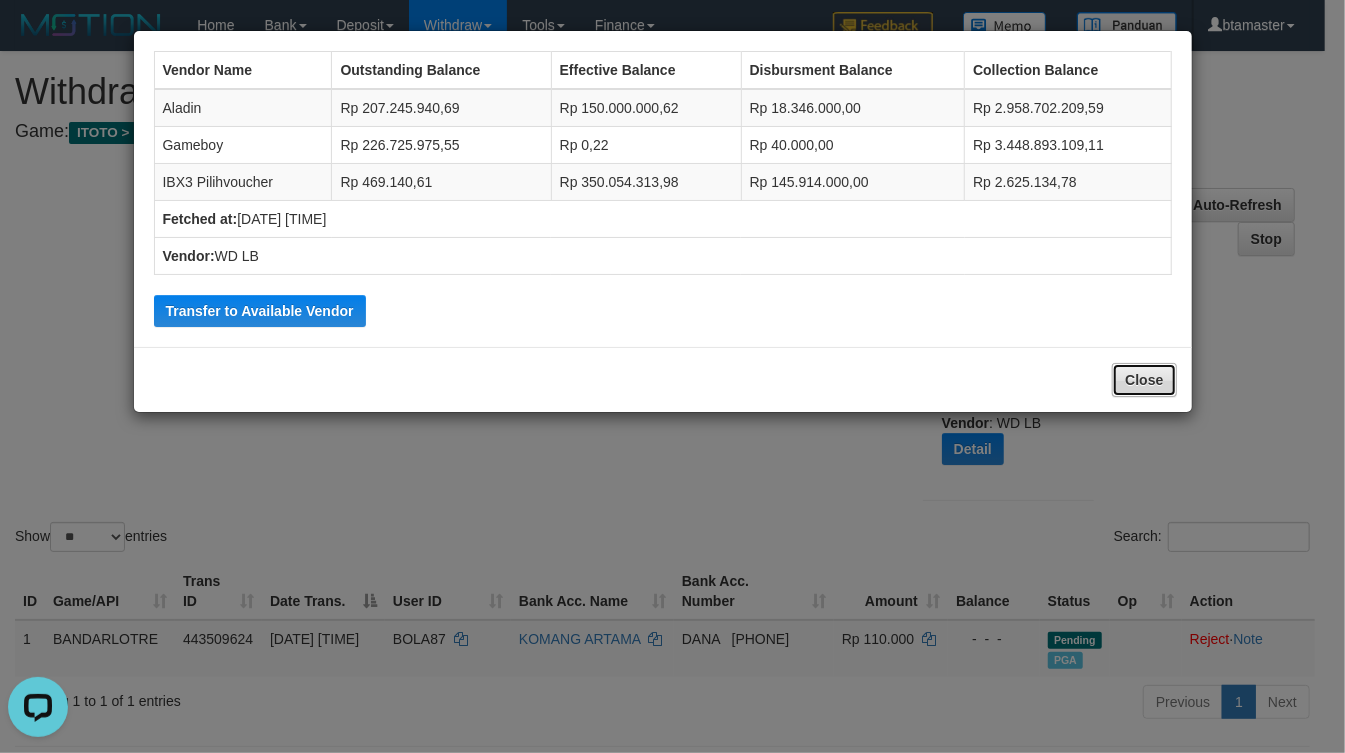 click on "Close" at bounding box center (1144, 380) 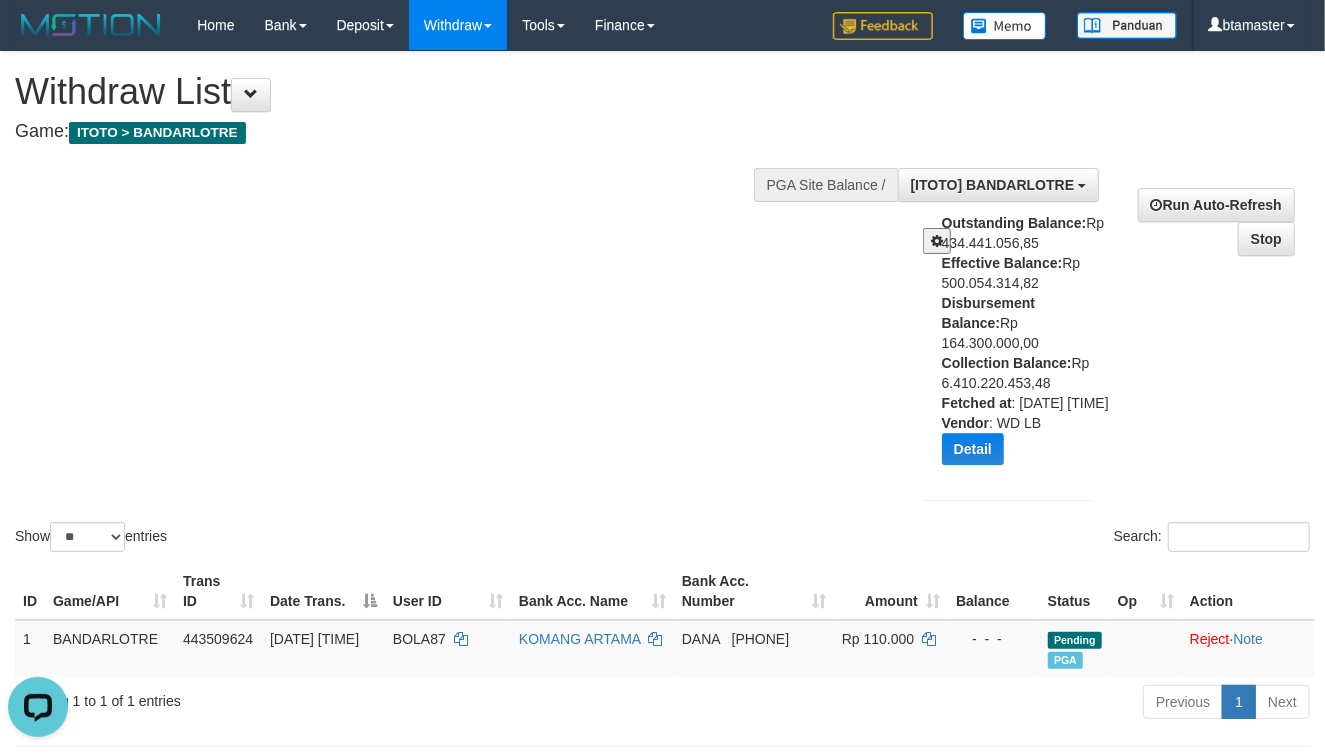 click on "Outstanding Balance:  Rp 434.441.056,85
Effective Balance:  Rp 500.054.314,82
Disbursement Balance:  Rp 164.300.000,00
Collection Balance:  Rp 6.410.220.453,48
Fetched at : [DATE] [TIME]
Vendor : WD LB
Detail
Vendor Name
Outstanding Balance
Effective Balance
Disbursment Balance
Collection Balance
Aladin
Rp 207.245.940,69
Rp 150.000.000,62
Rp 18.346.000,00
Rp 2.958.702.209,59
Gameboy
Rp 226.725.975,55
Rp 0,22
Rp 40.000,00
Rp 3.448.893.109,11
IBX3 Pilihvoucher" at bounding box center [1025, 346] 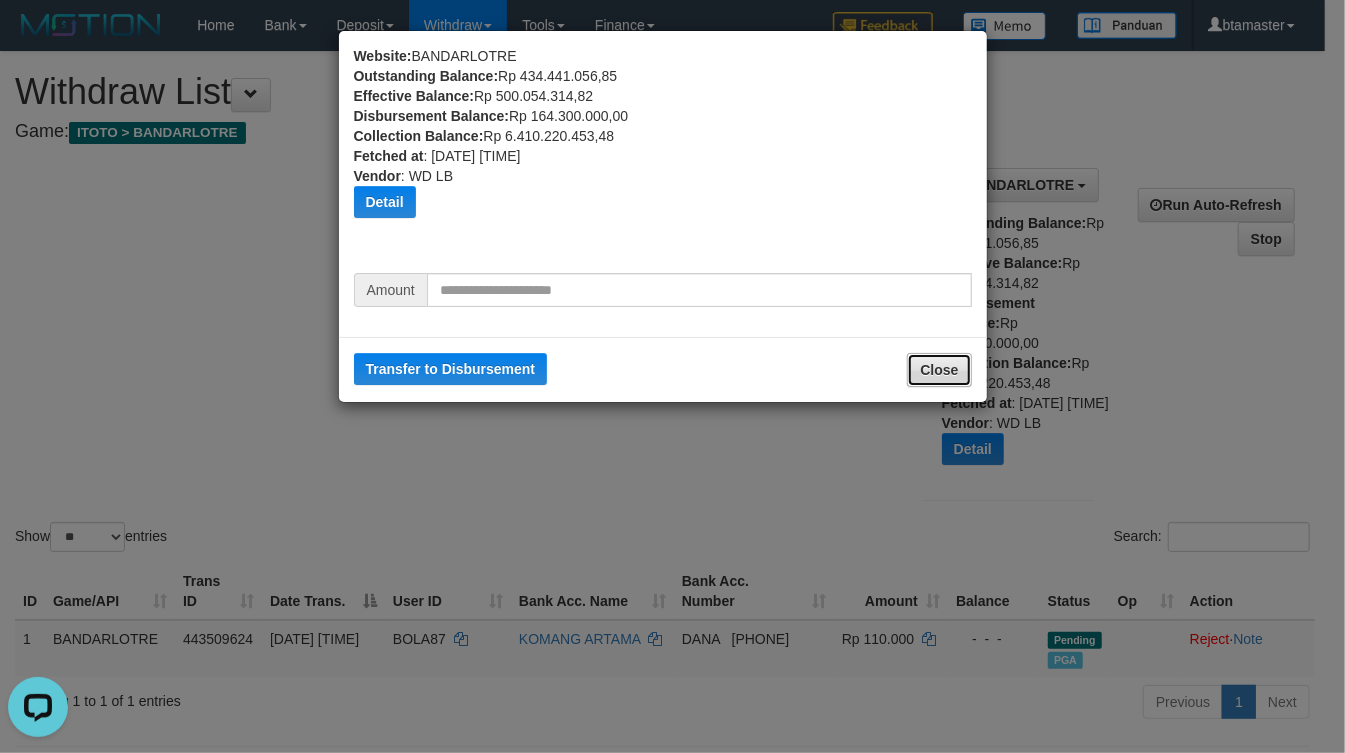 click on "Close" at bounding box center [939, 370] 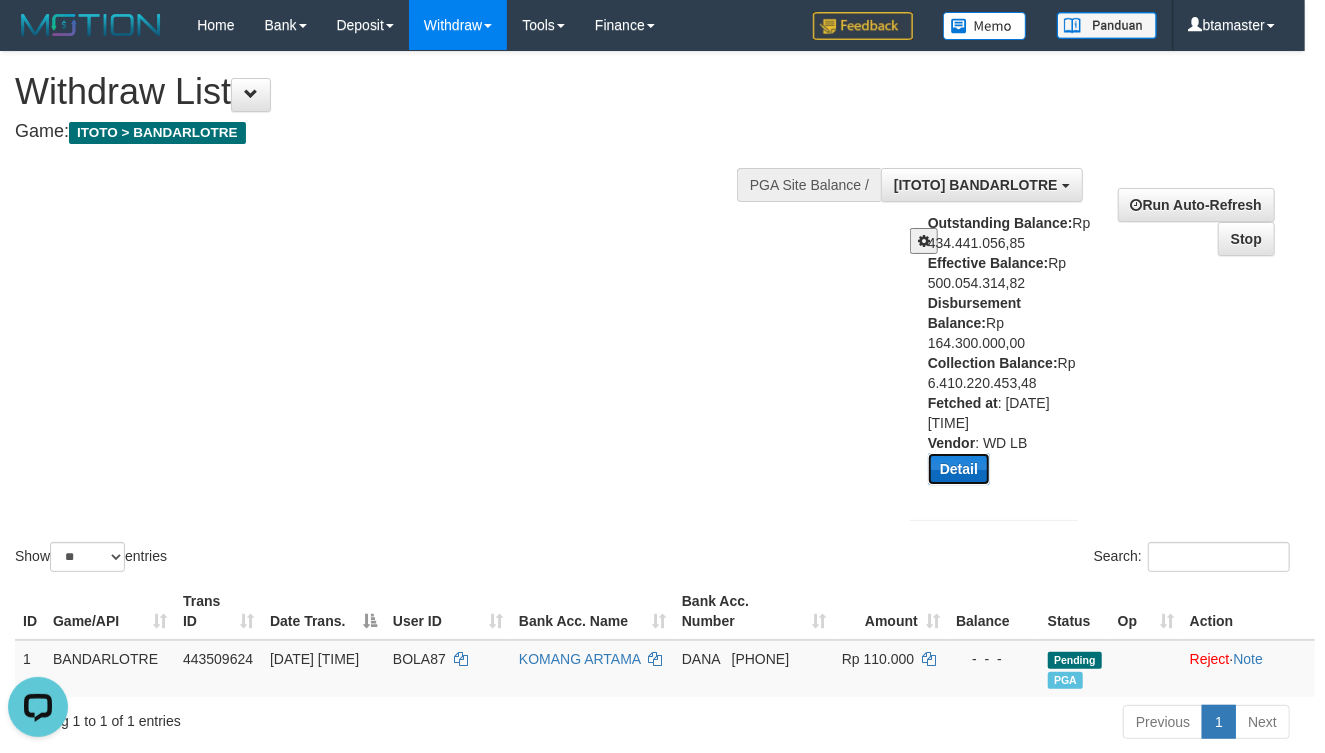 click on "Detail" at bounding box center (959, 469) 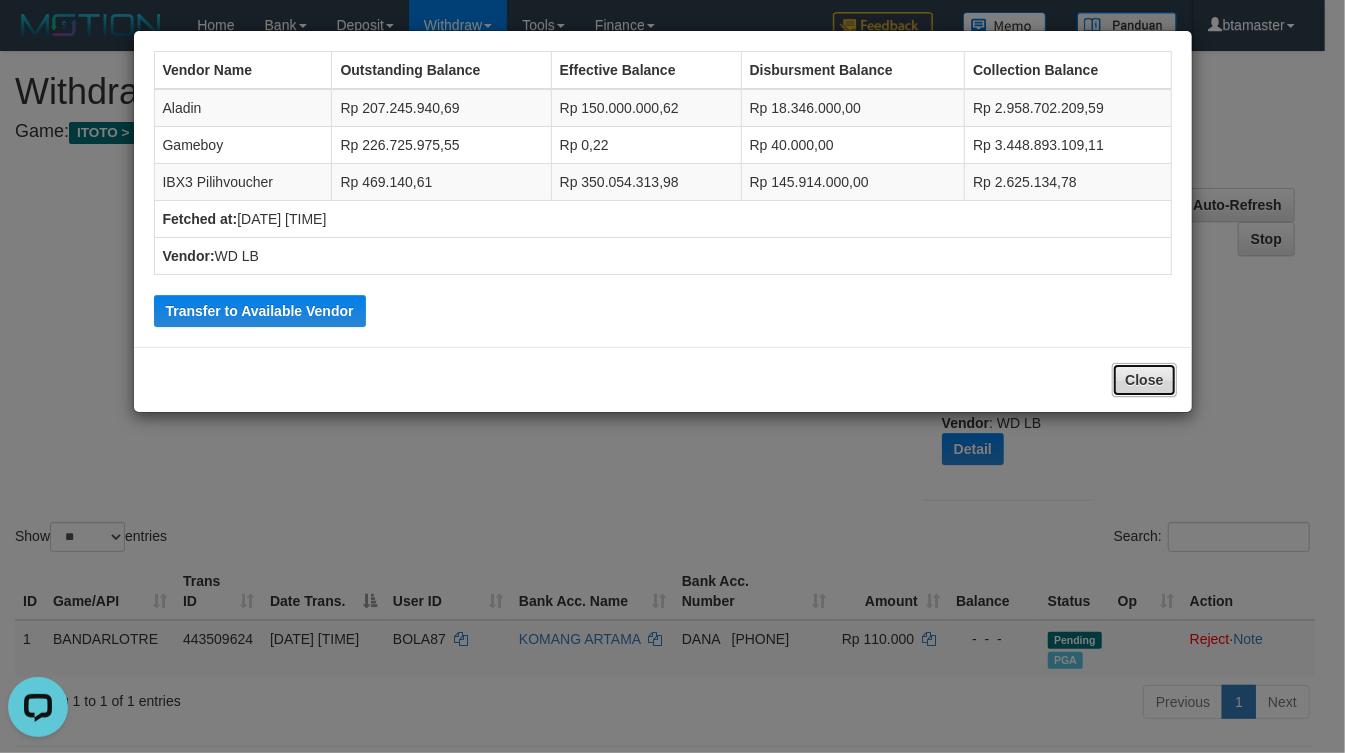 click on "Close" at bounding box center (1144, 380) 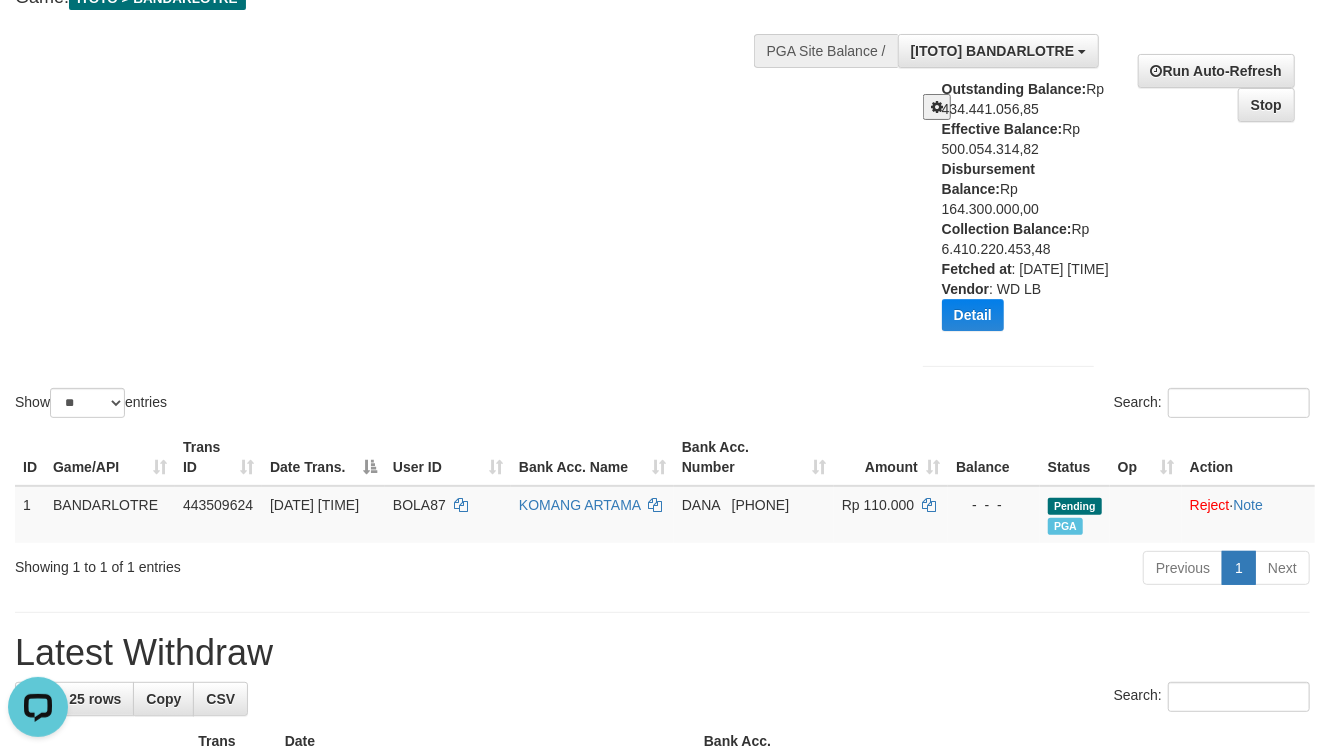 scroll, scrollTop: 133, scrollLeft: 0, axis: vertical 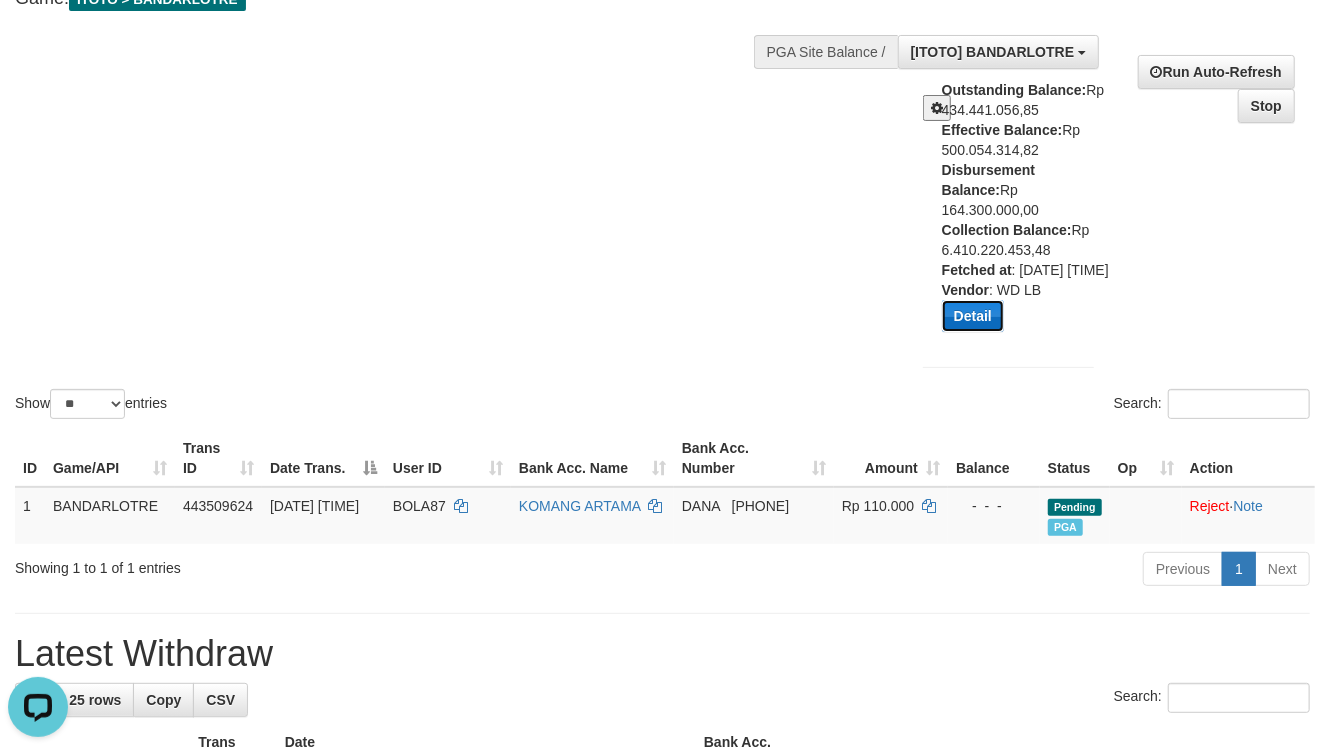click on "Detail" at bounding box center [973, 316] 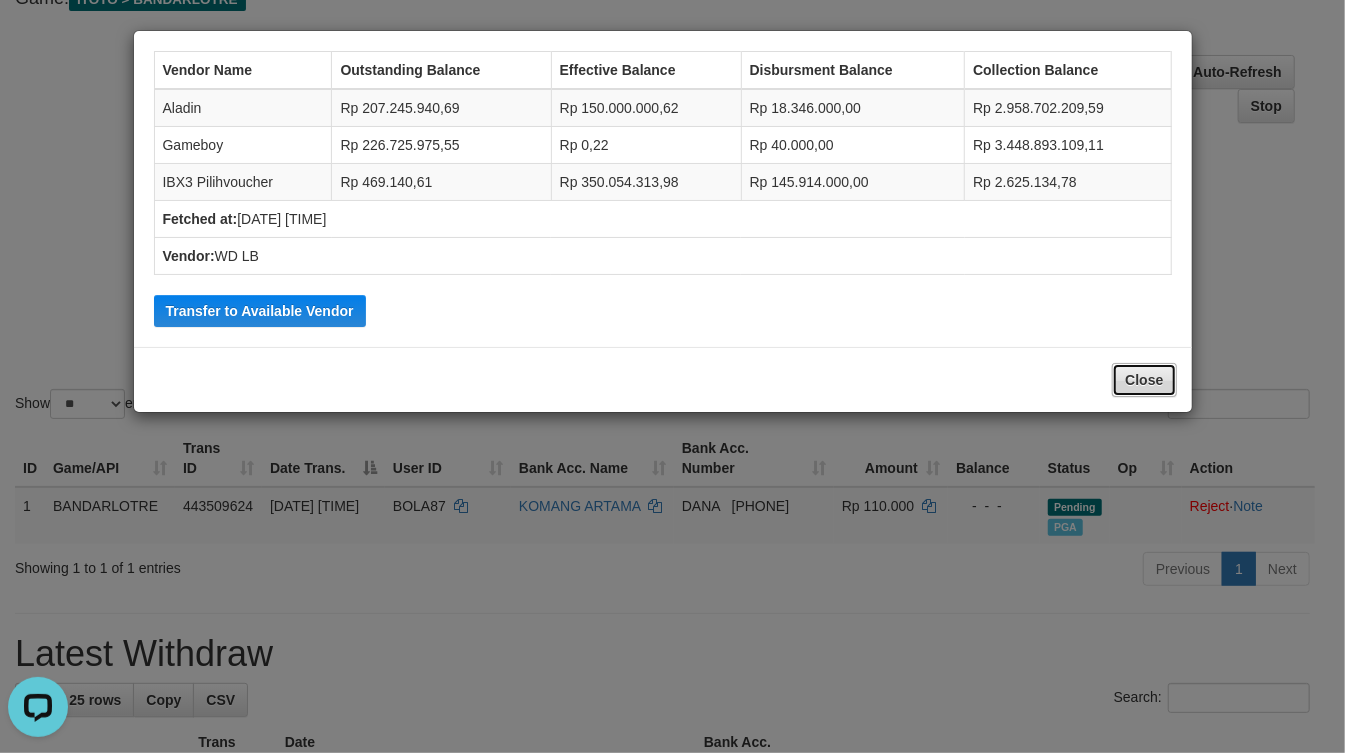 click on "Close" at bounding box center (1144, 380) 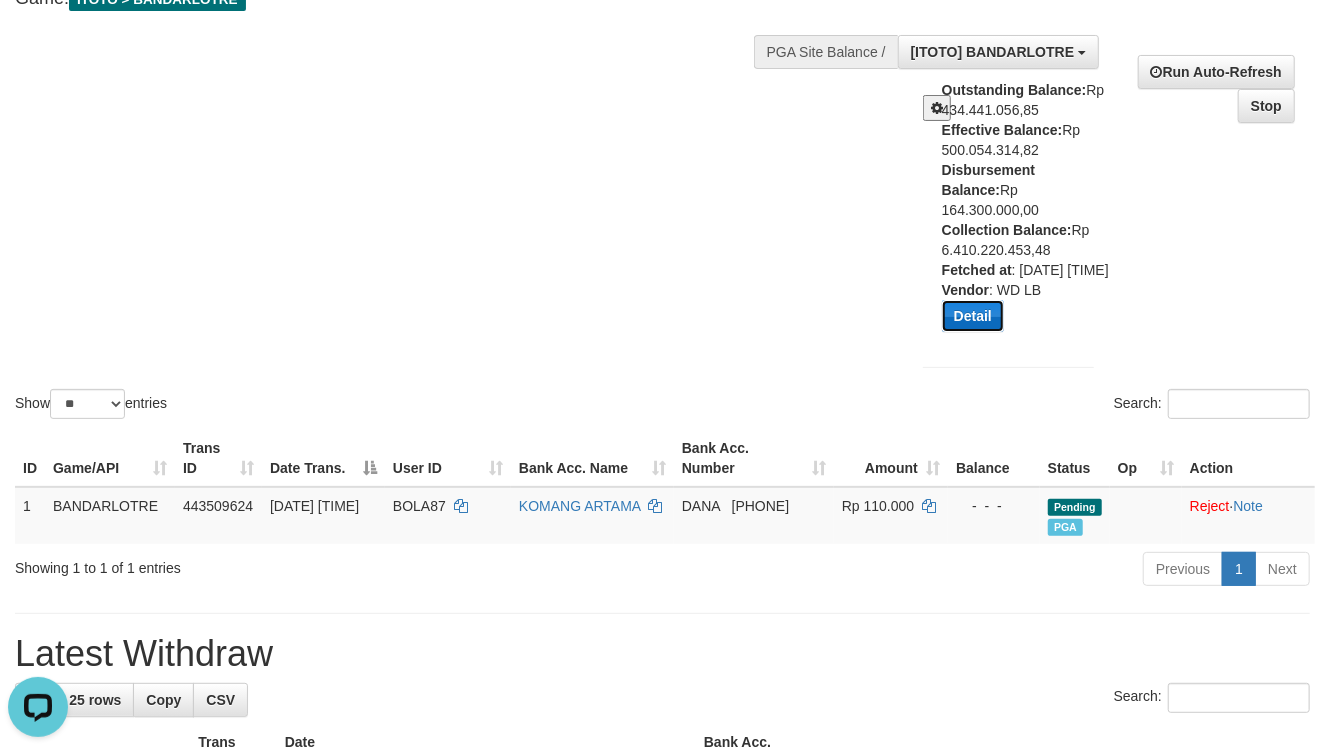 click on "Detail" at bounding box center [973, 316] 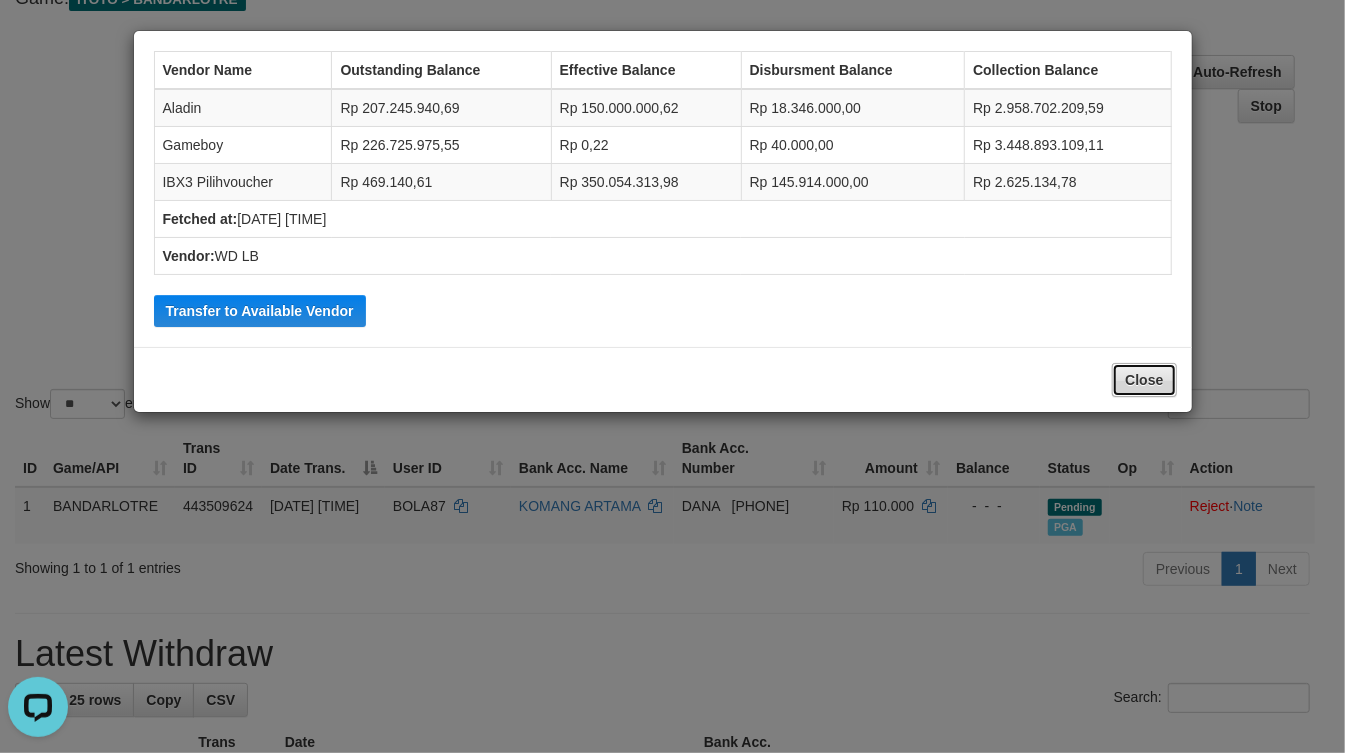 click on "Close" at bounding box center (1144, 380) 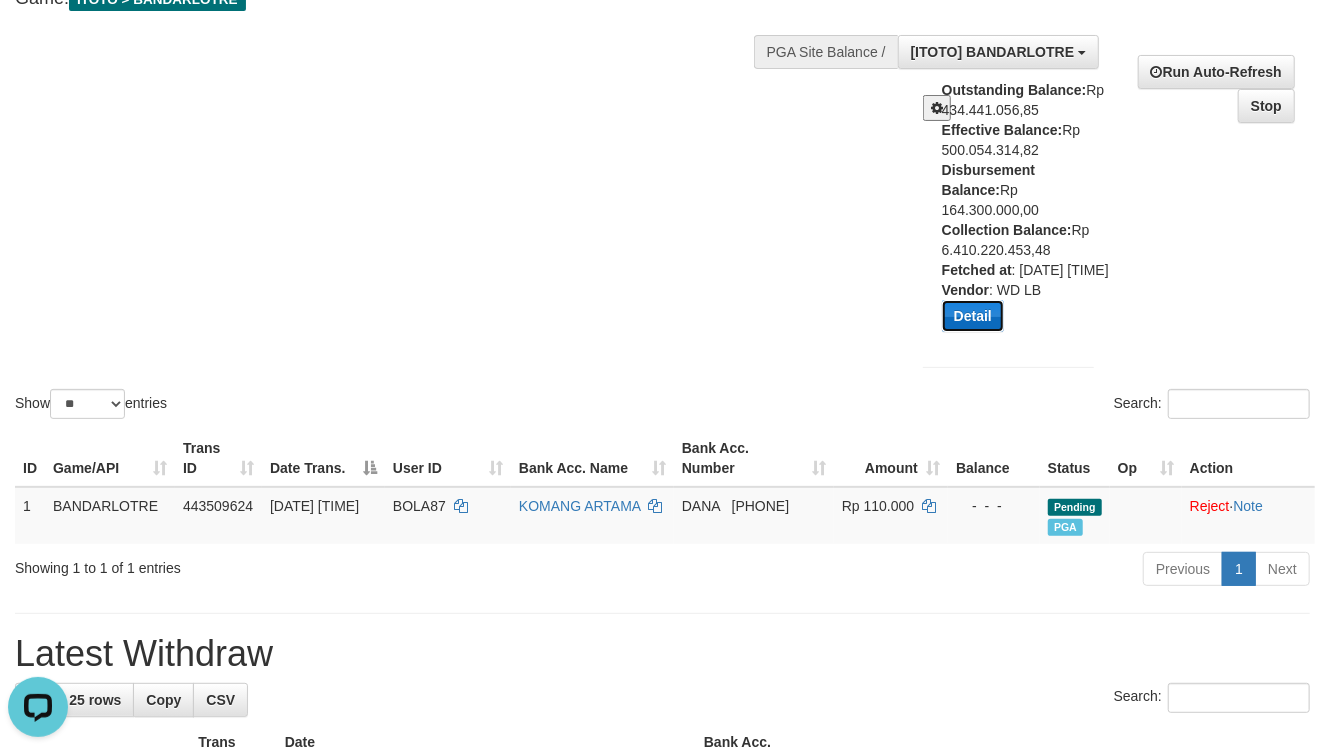 click on "Detail" at bounding box center [973, 316] 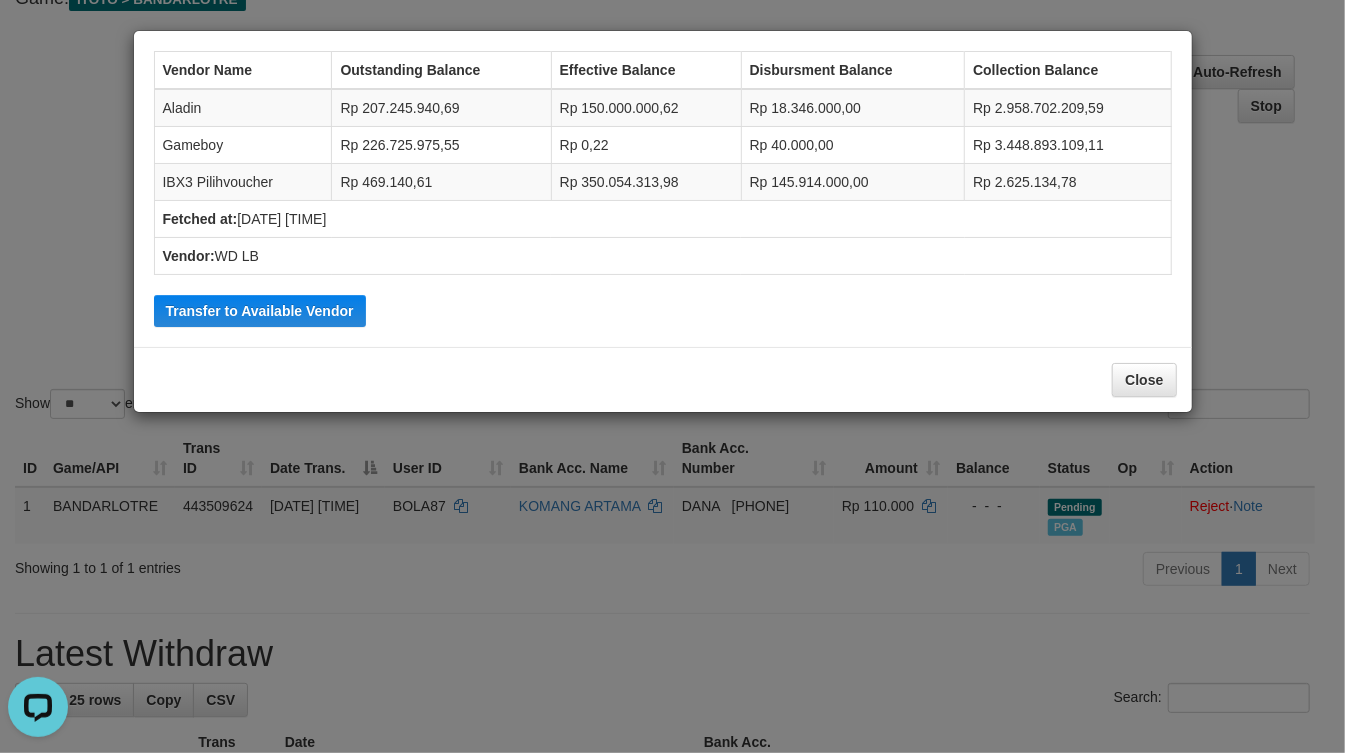 click on "Close" at bounding box center [663, 379] 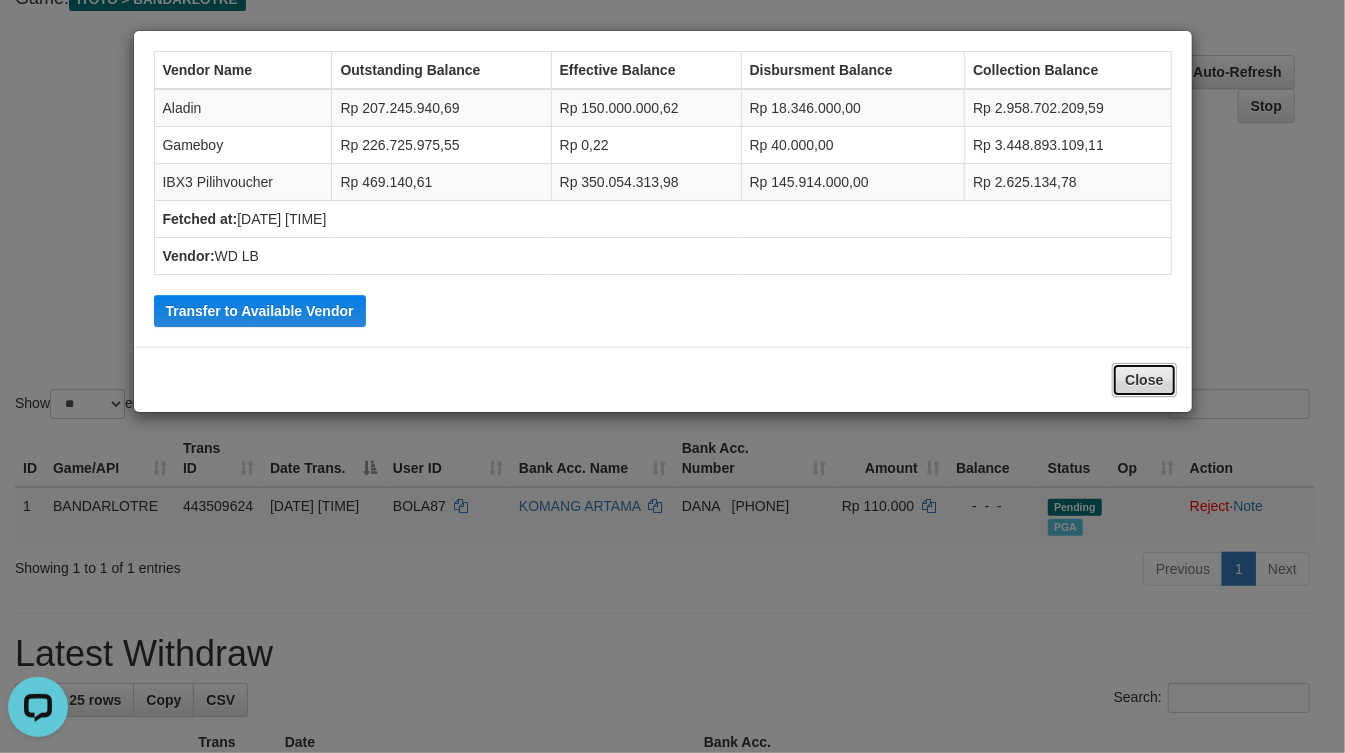 drag, startPoint x: 1126, startPoint y: 370, endPoint x: 1144, endPoint y: 376, distance: 18.973665 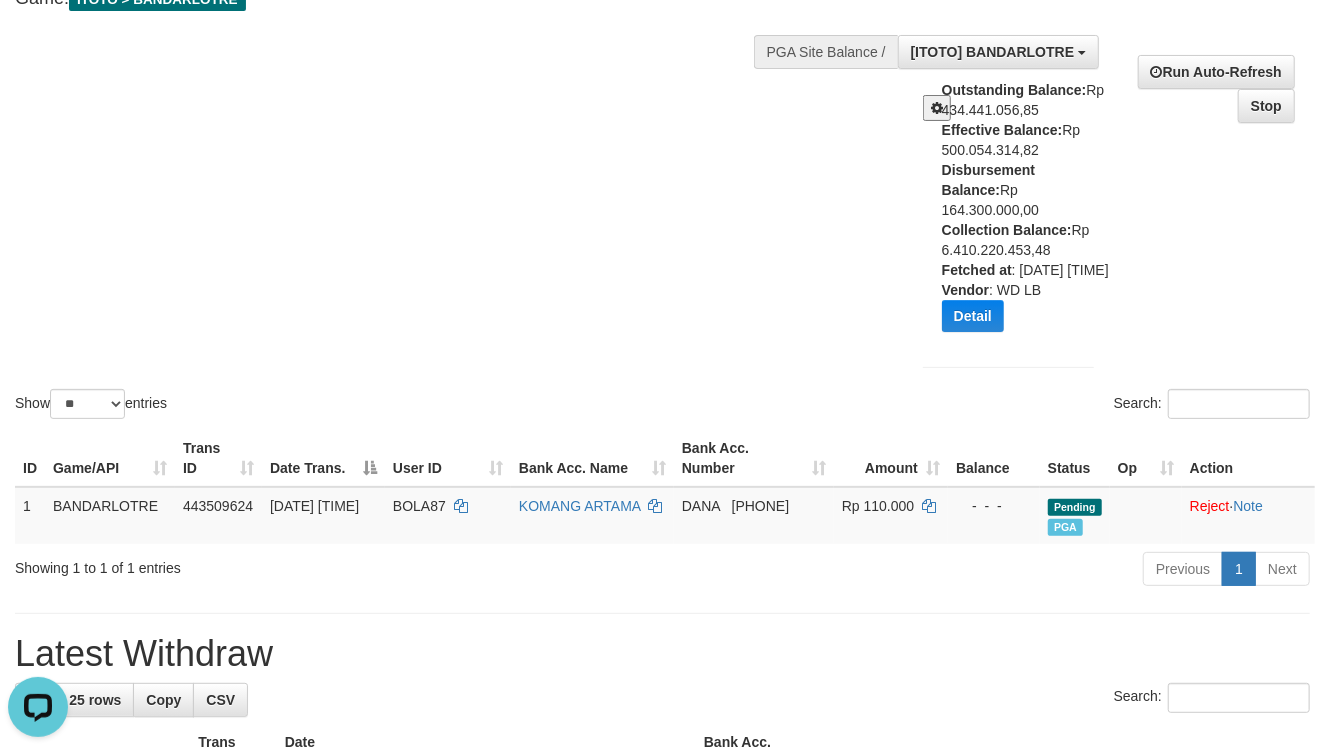 click at bounding box center (937, 108) 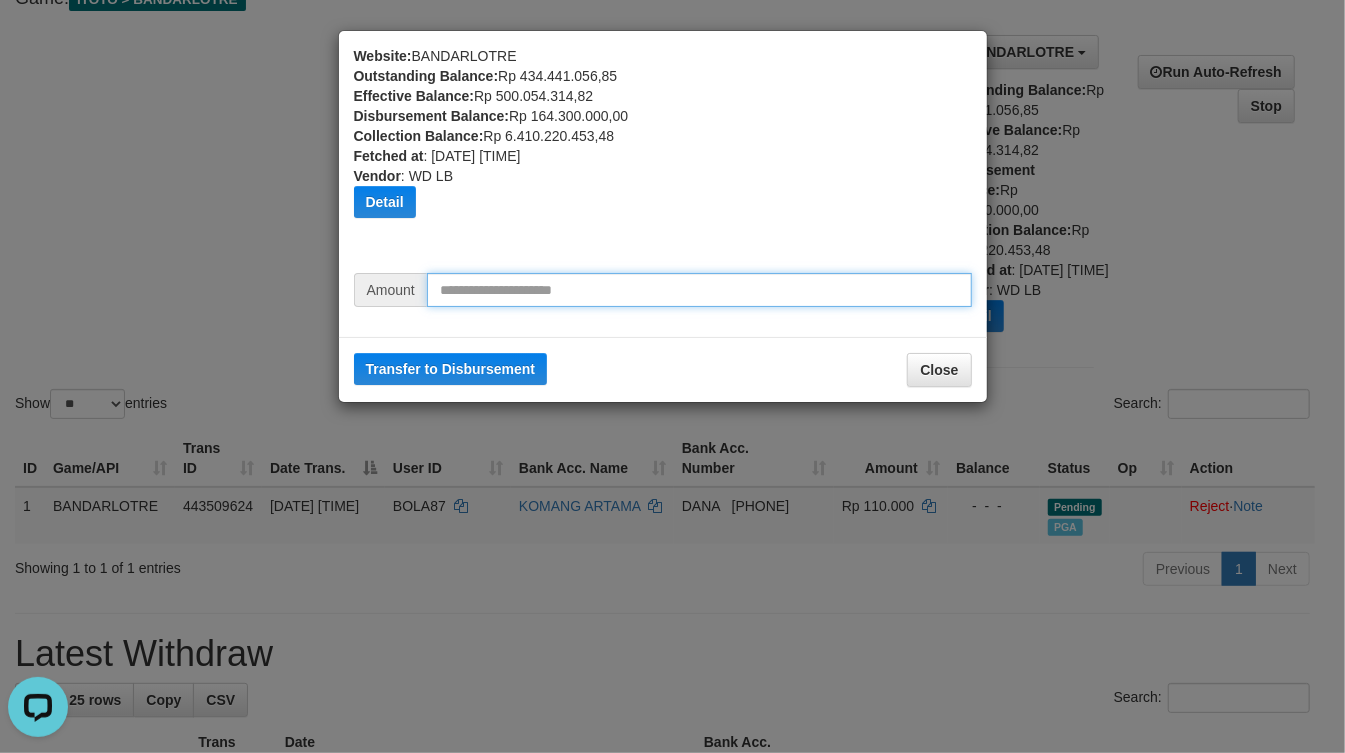 click at bounding box center [699, 290] 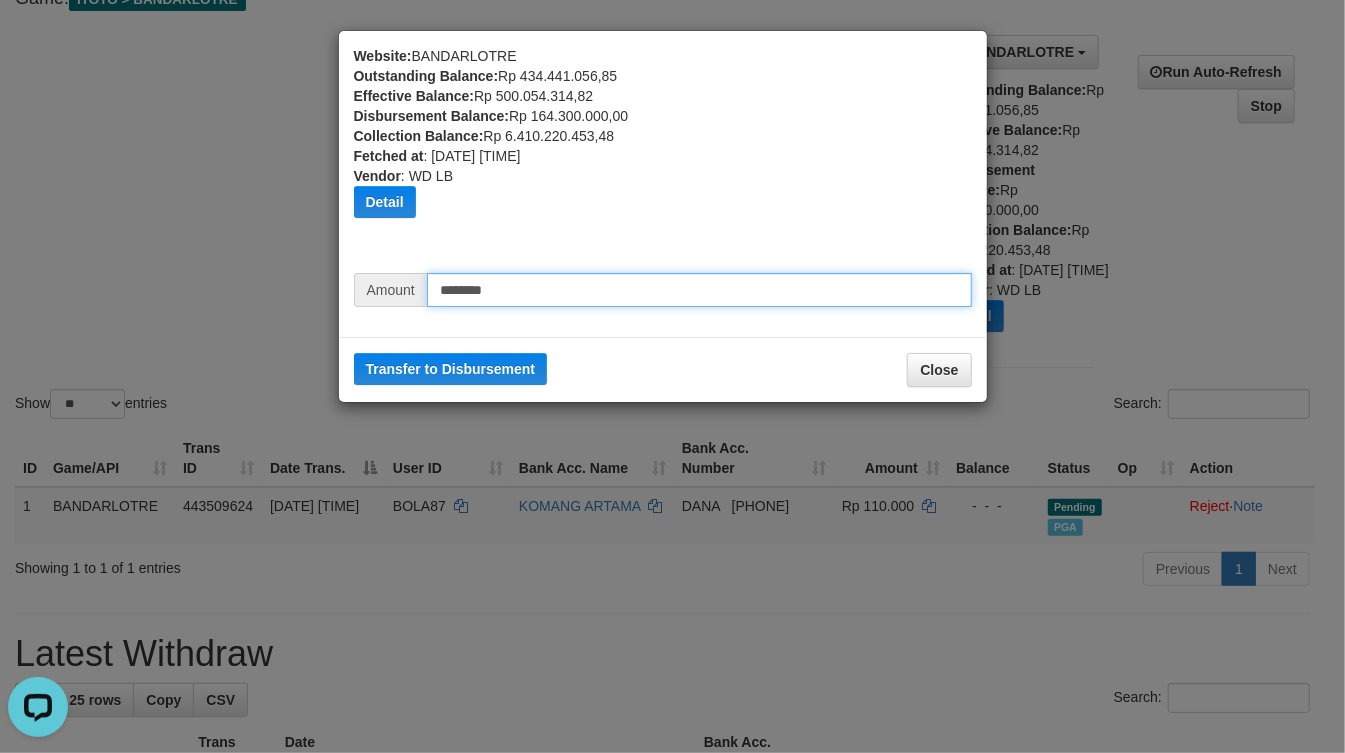 click on "********" at bounding box center [699, 290] 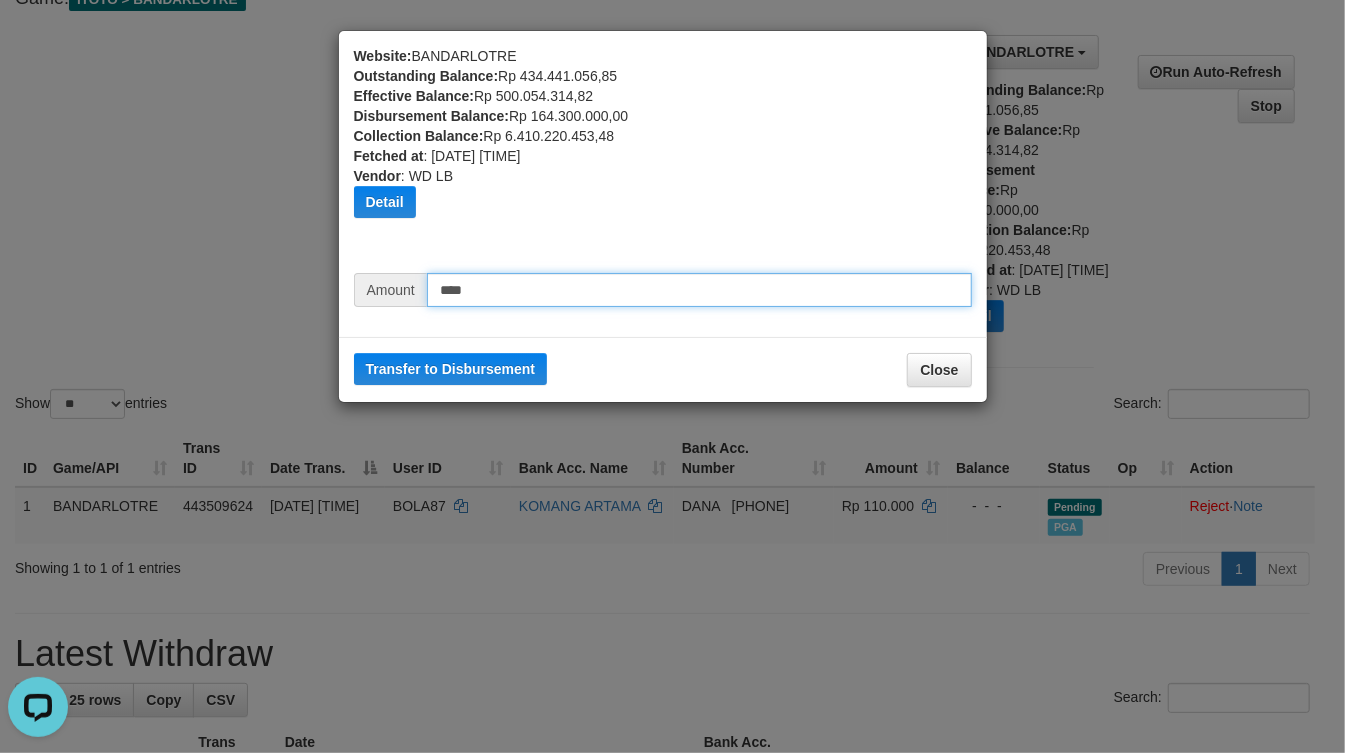 click on "****" at bounding box center [699, 290] 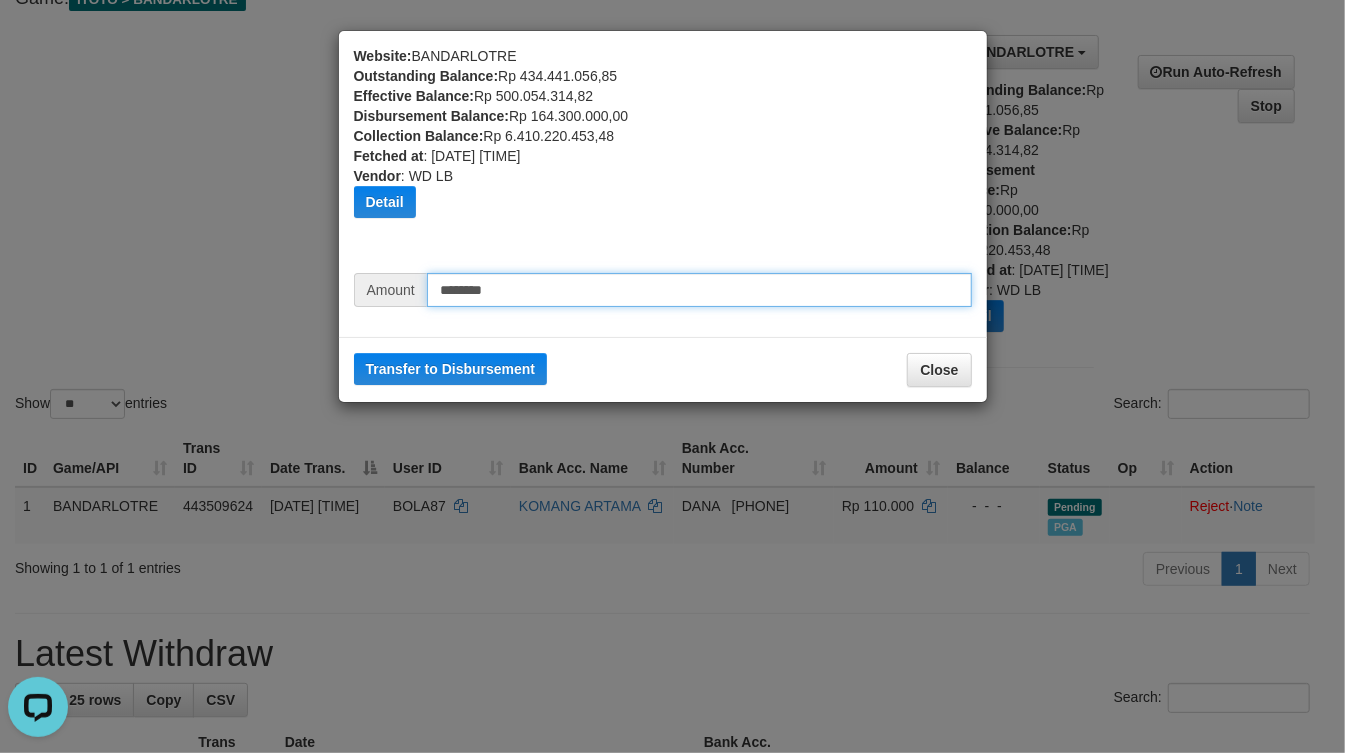 click on "********" at bounding box center (699, 290) 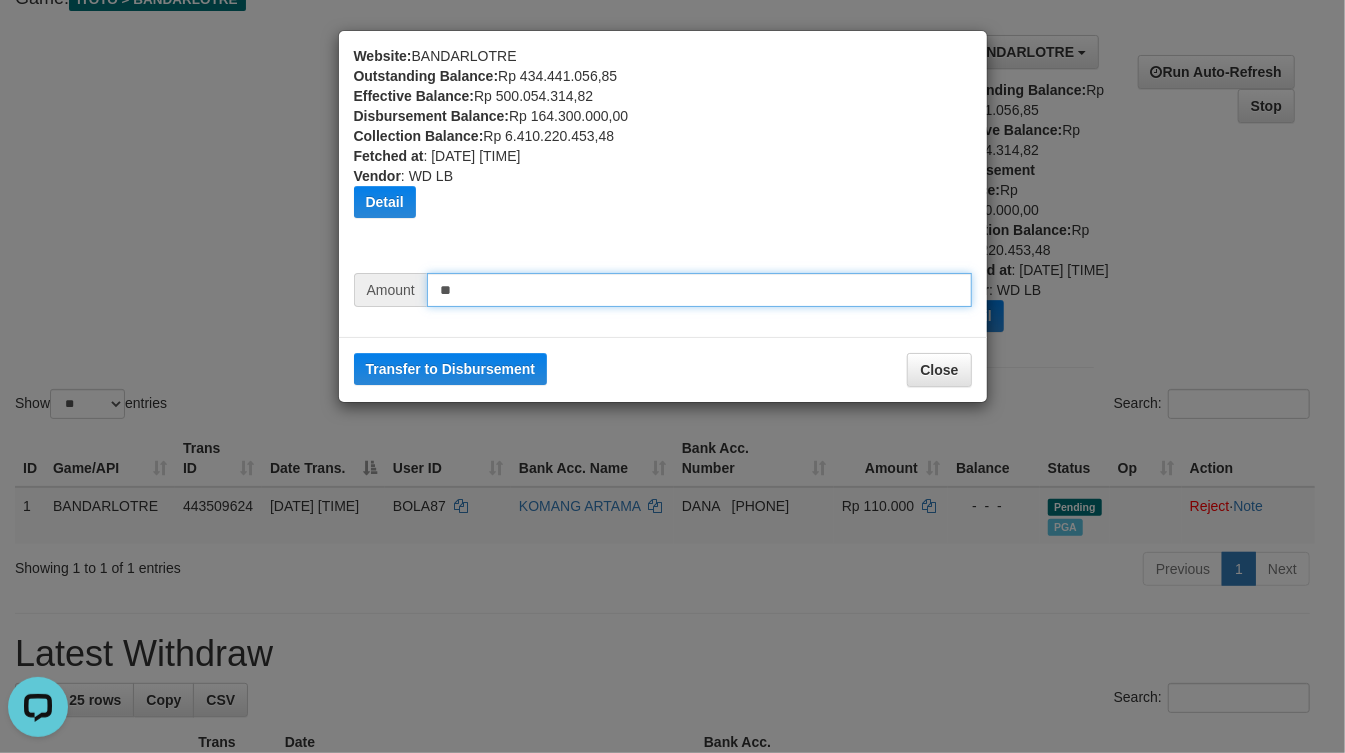 click on "**" at bounding box center [699, 290] 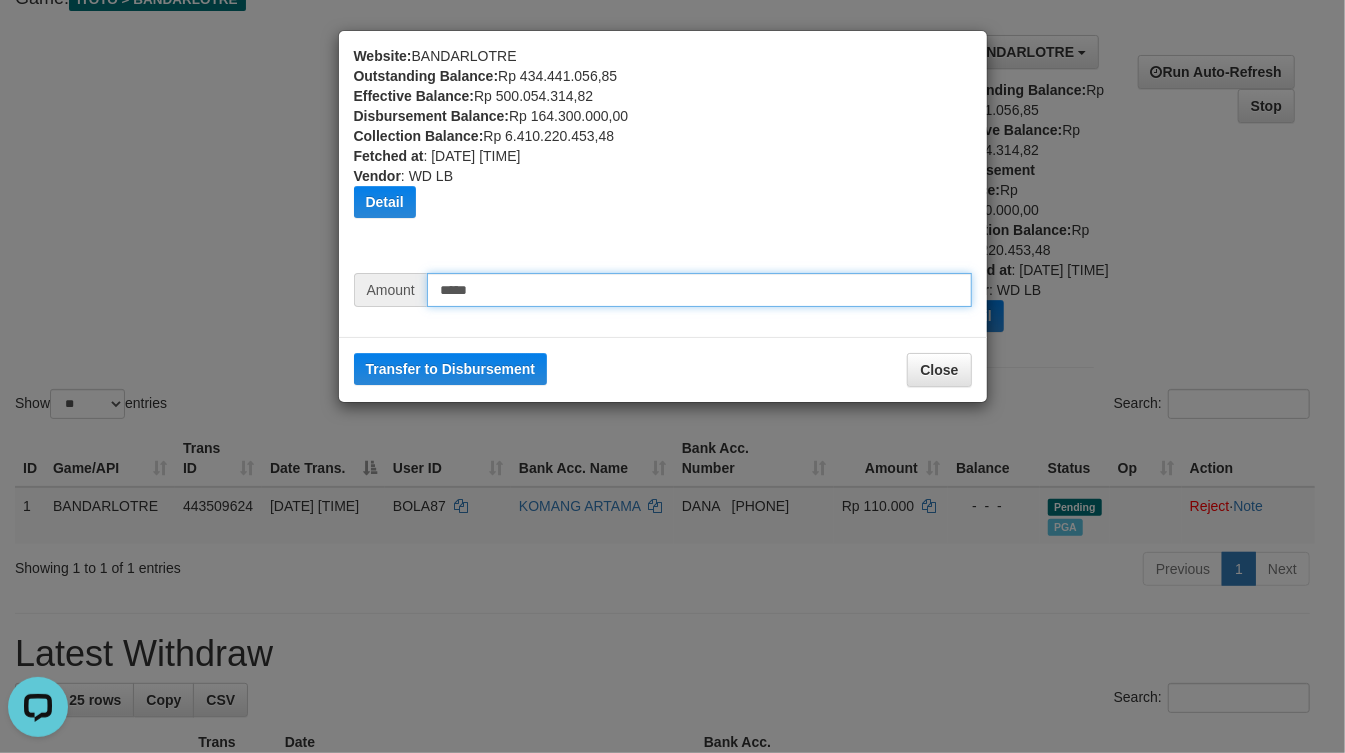 click on "*****" at bounding box center (699, 290) 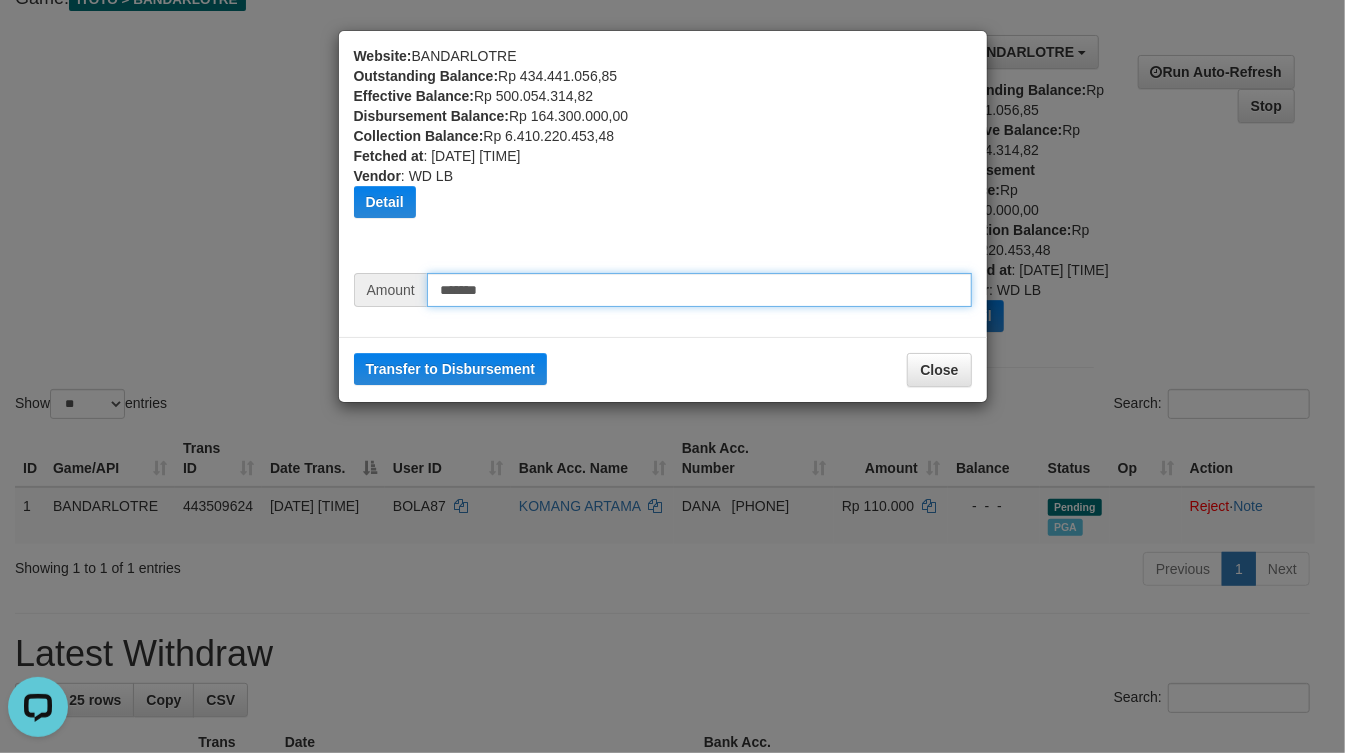 type on "********" 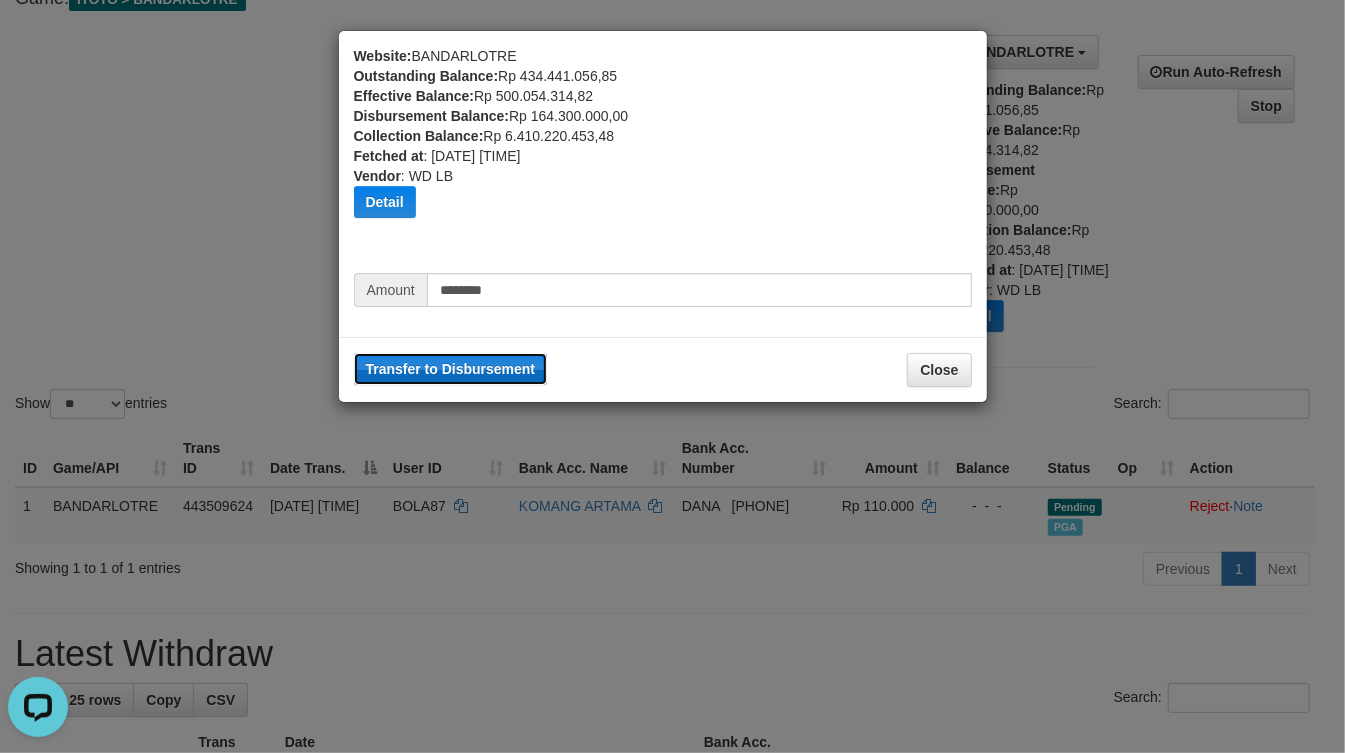 click on "Transfer to Disbursement" at bounding box center (451, 369) 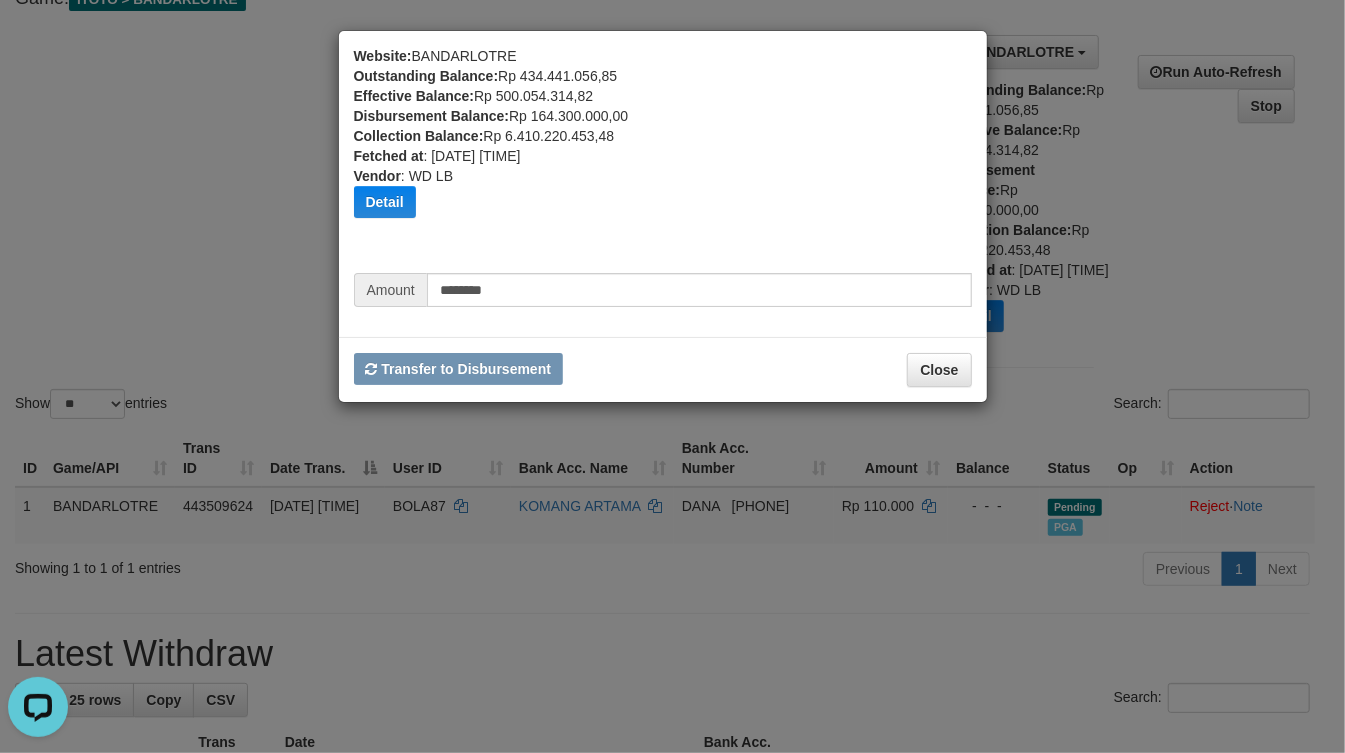 type 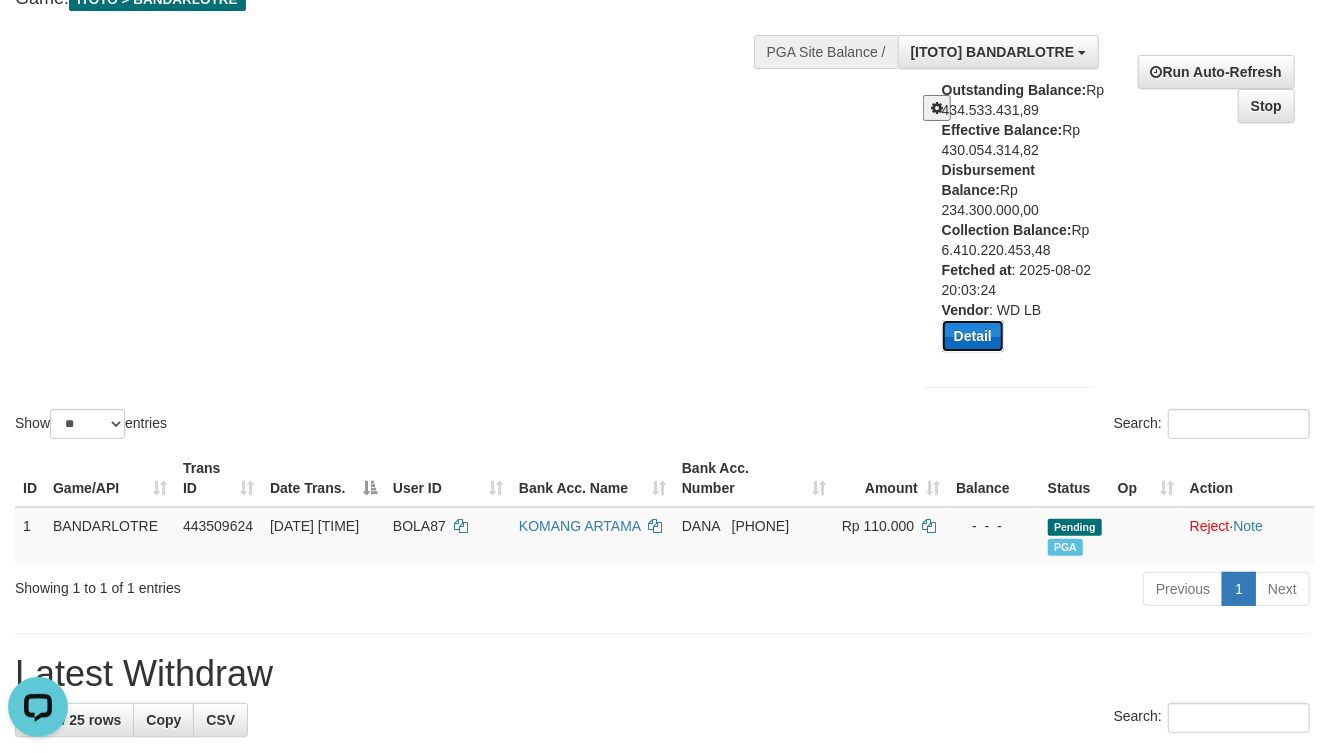 click on "Detail" at bounding box center (973, 336) 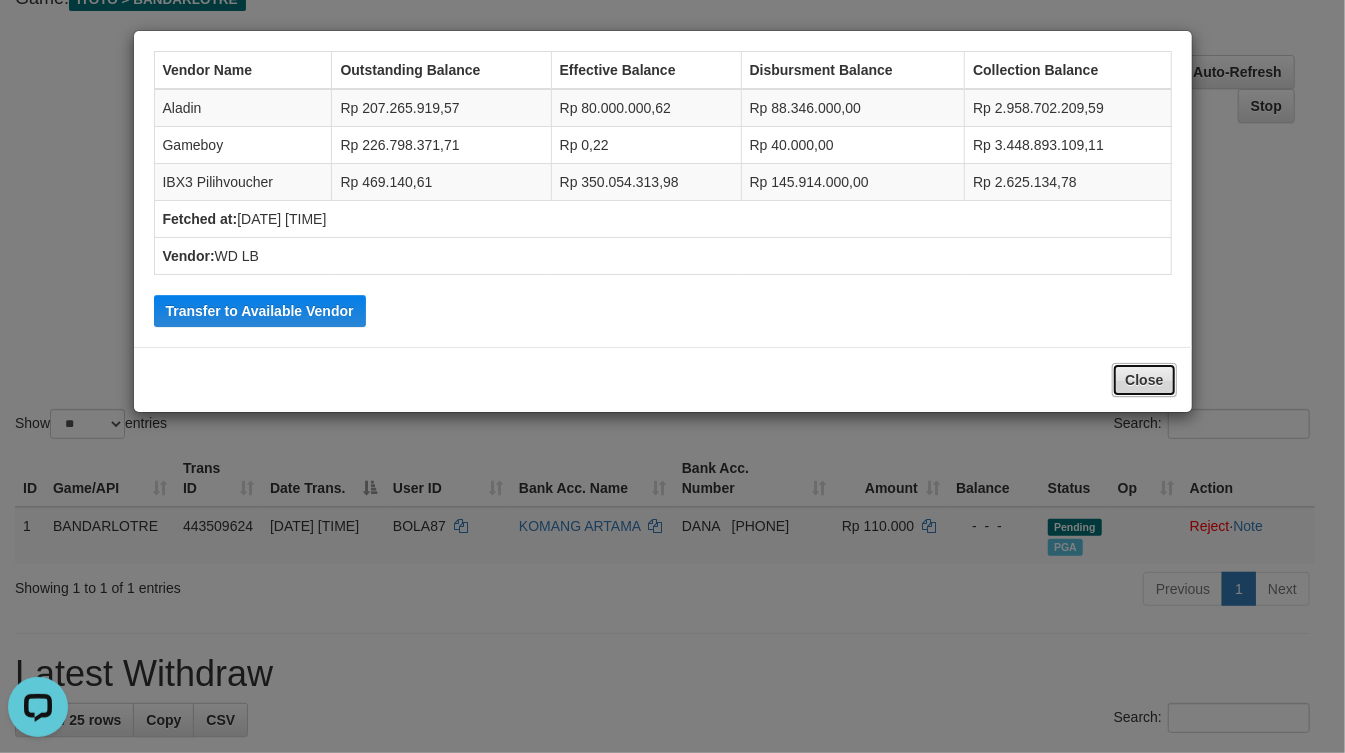click on "Close" at bounding box center [1144, 380] 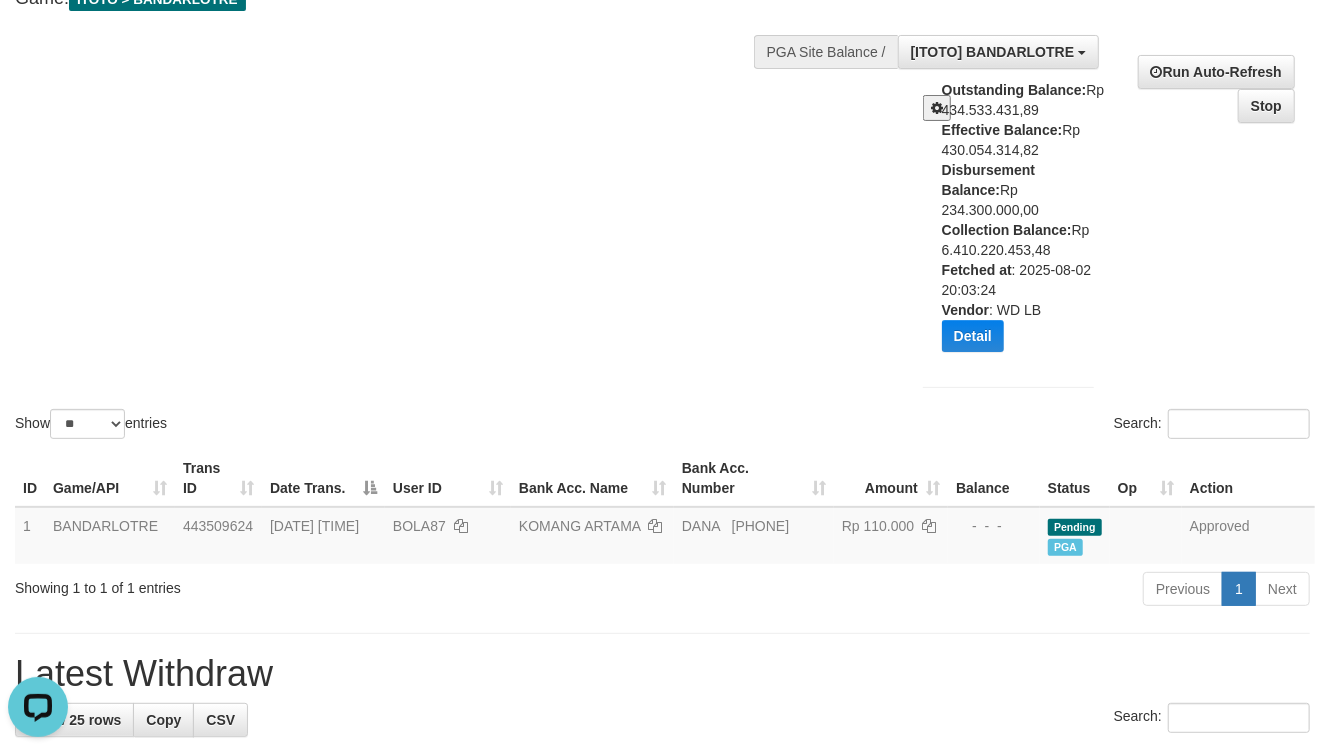 click on "**********" at bounding box center (1109, 214) 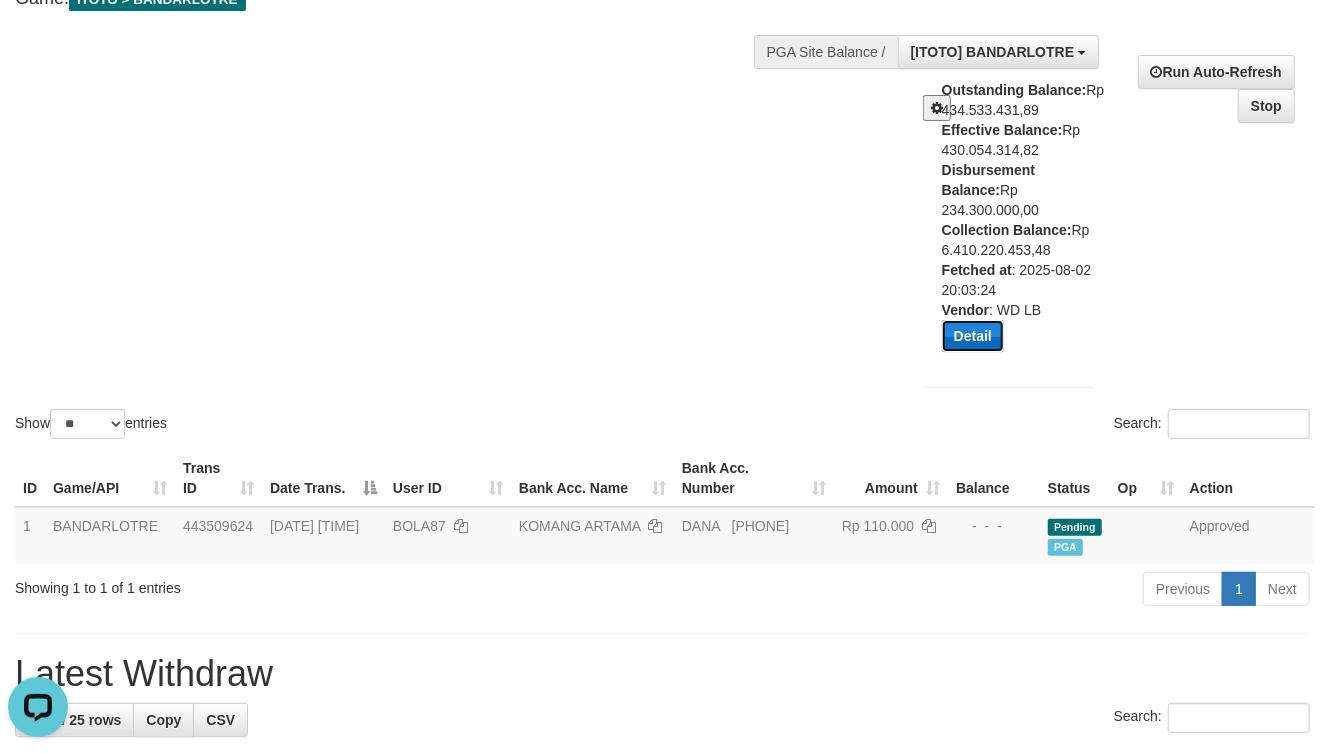 click on "Detail" at bounding box center [973, 336] 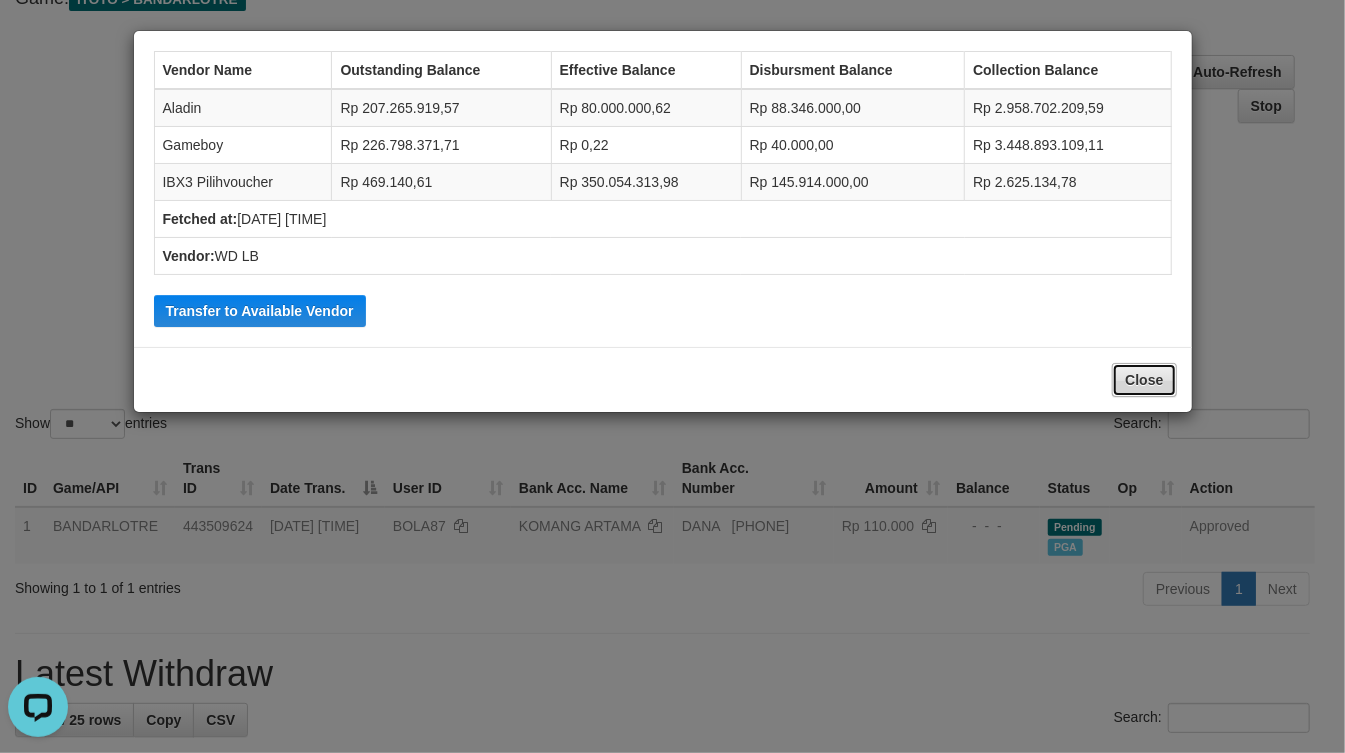 click on "Close" at bounding box center [1144, 380] 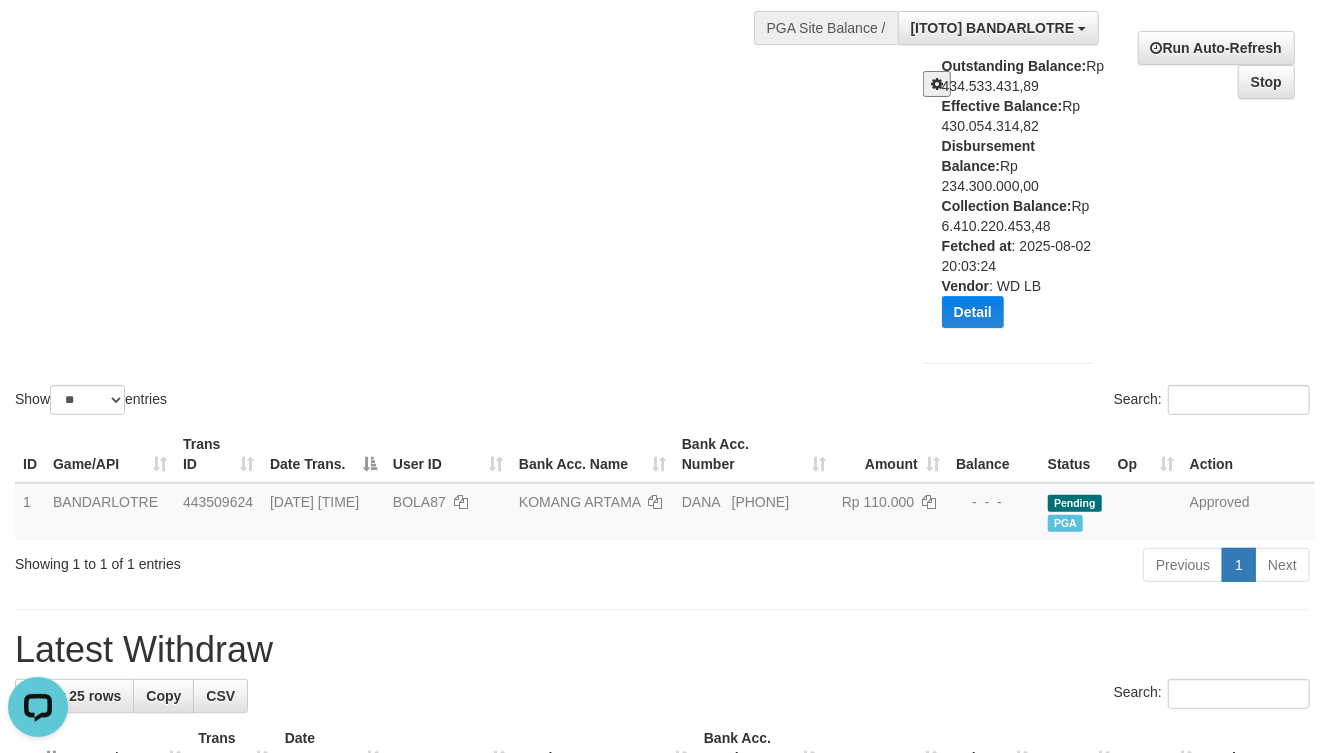 scroll, scrollTop: 0, scrollLeft: 0, axis: both 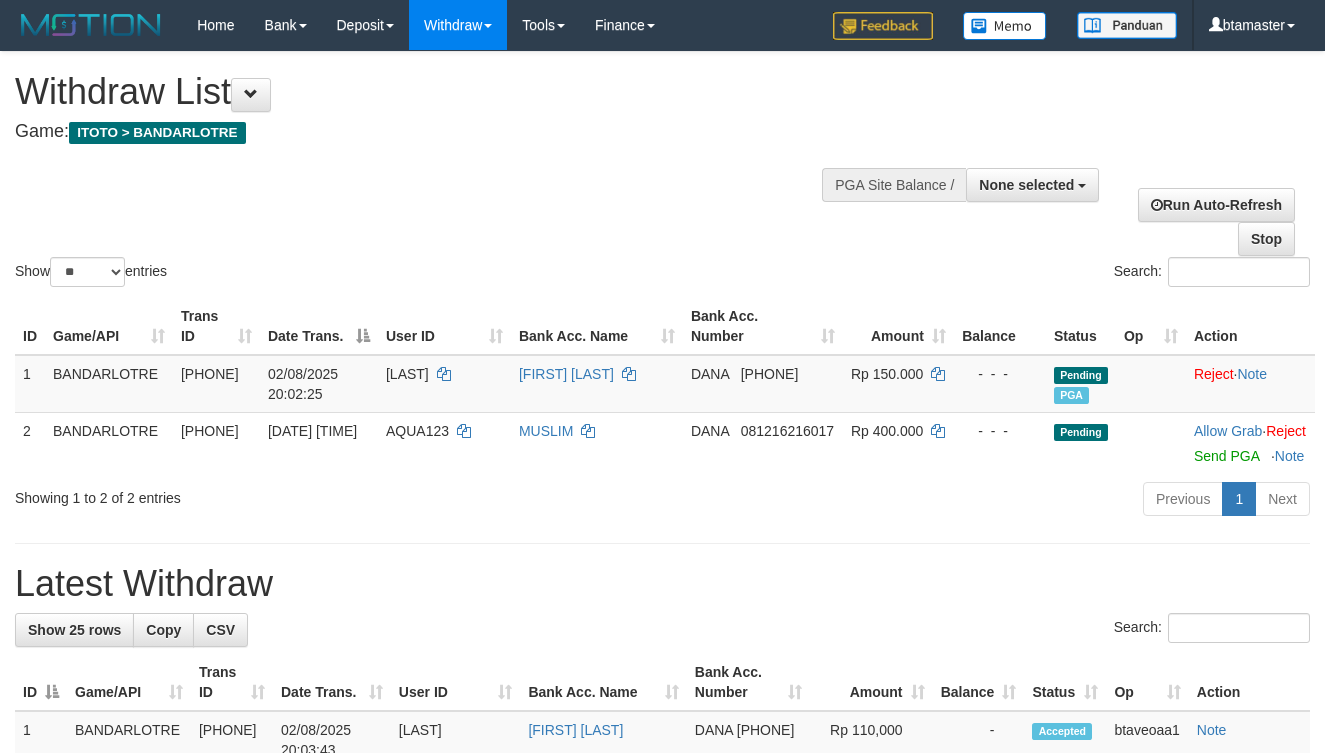select 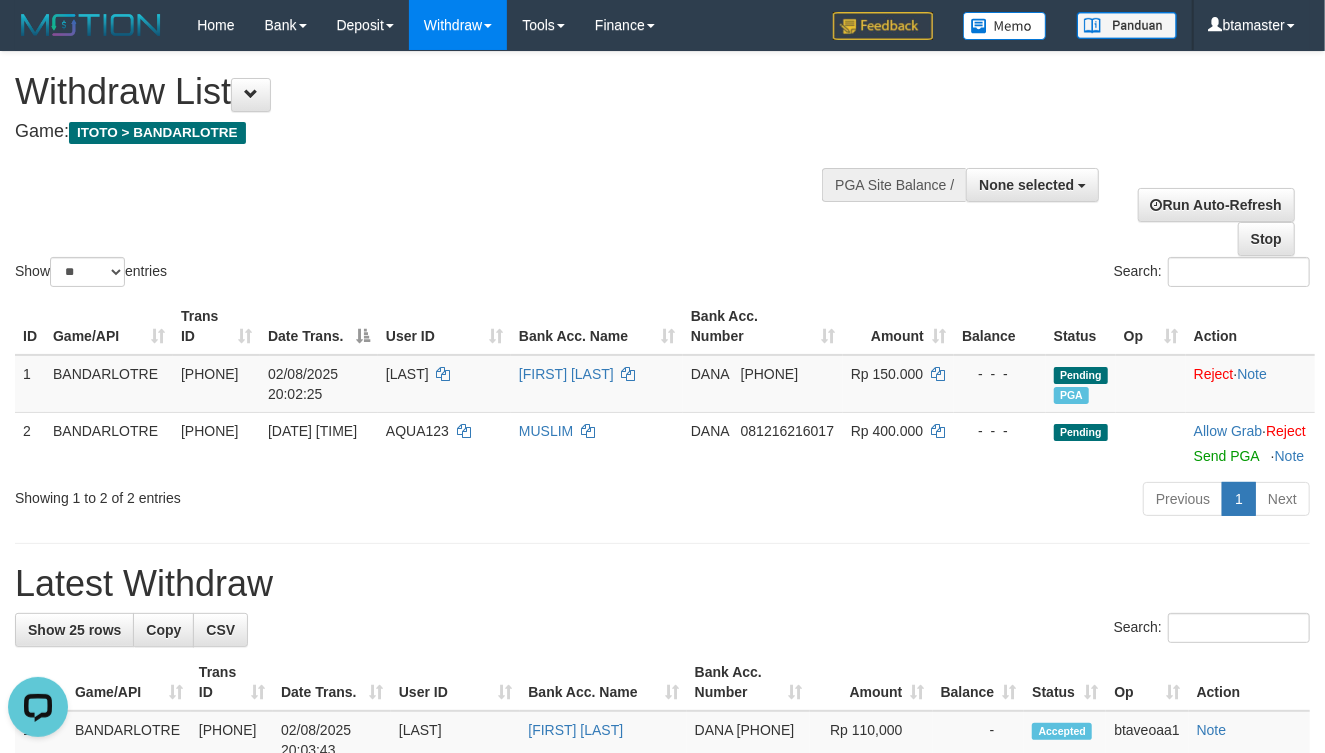 scroll, scrollTop: 0, scrollLeft: 0, axis: both 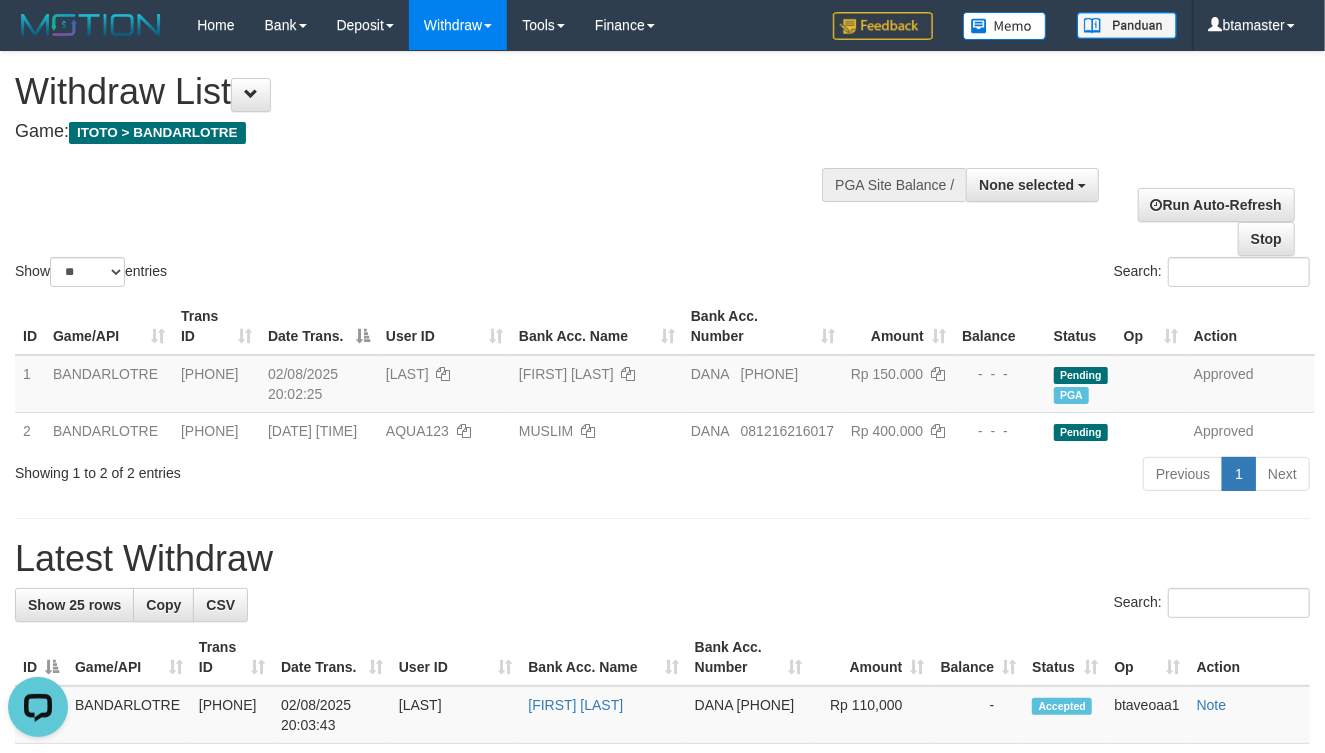 click on "Search:" at bounding box center (994, 274) 